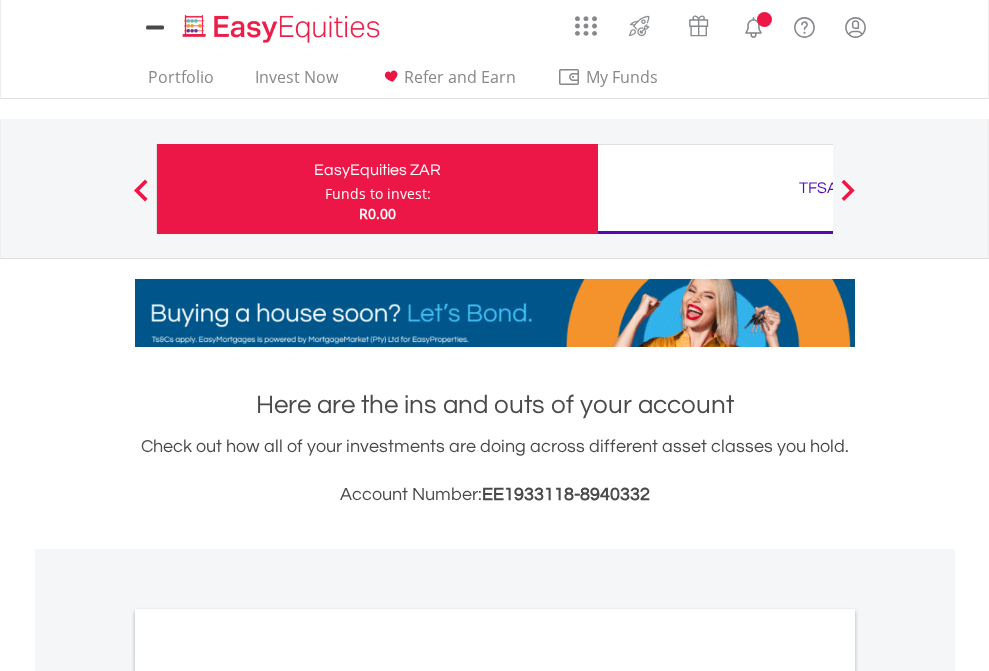scroll, scrollTop: 0, scrollLeft: 0, axis: both 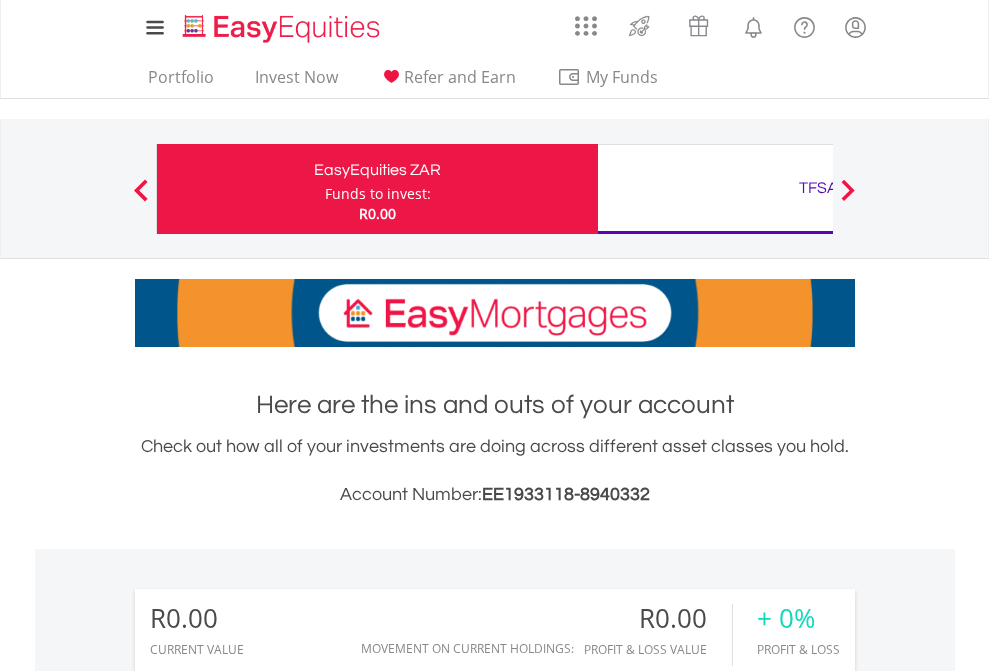 click on "Funds to invest:" at bounding box center [378, 194] 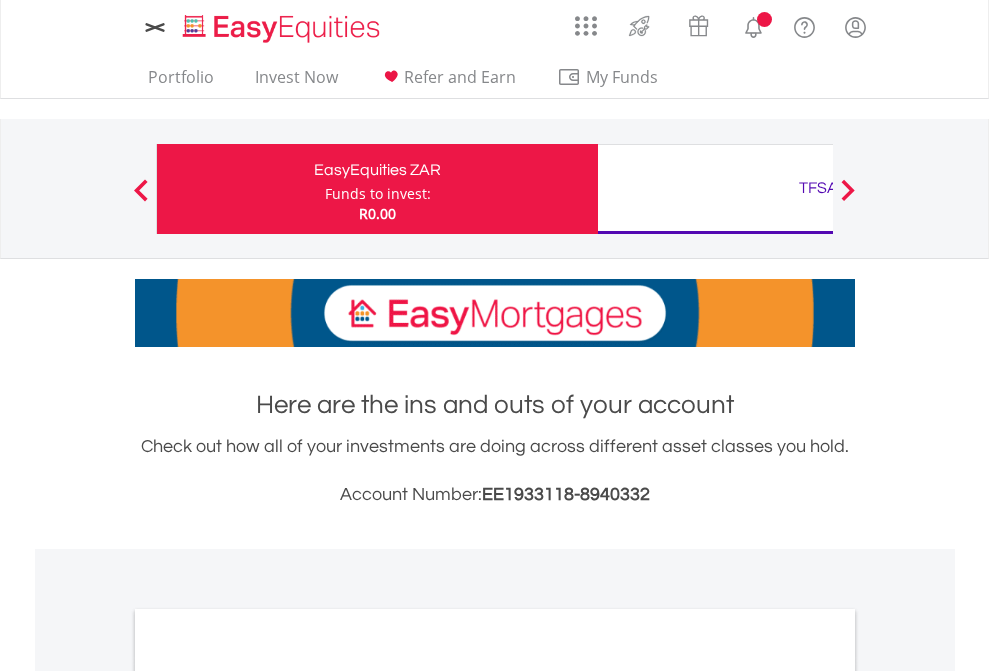 scroll, scrollTop: 0, scrollLeft: 0, axis: both 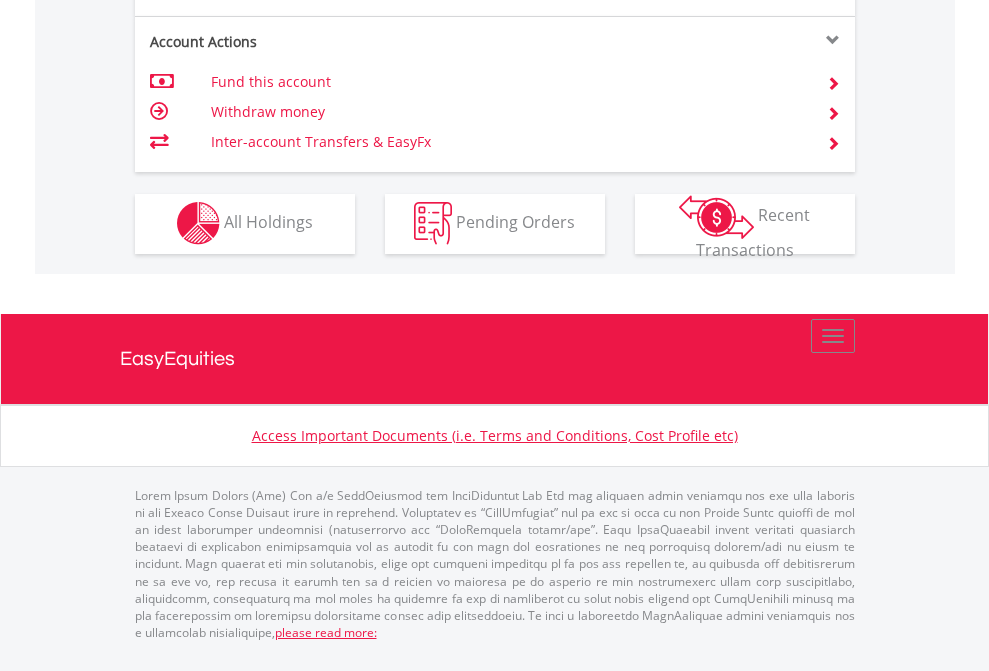 click on "Investment types" at bounding box center (706, -353) 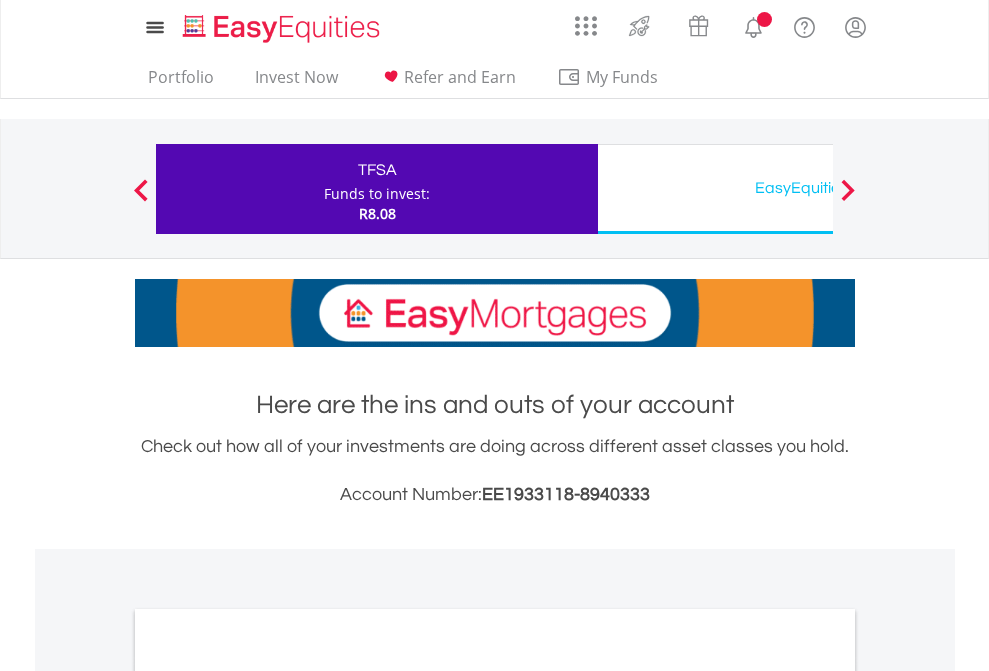 scroll, scrollTop: 0, scrollLeft: 0, axis: both 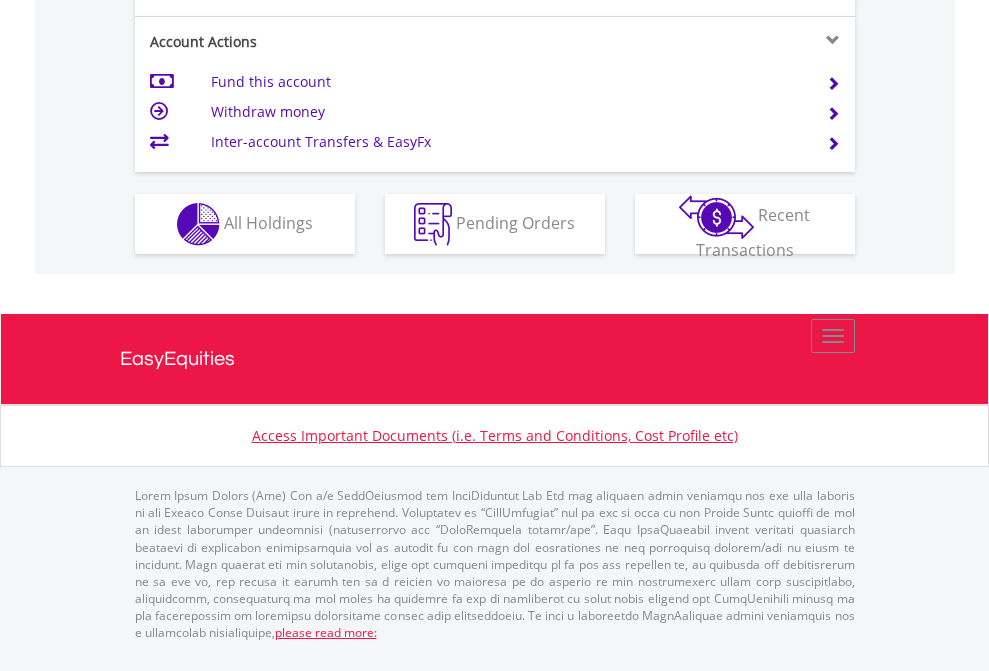 click on "Investment types" at bounding box center [706, -337] 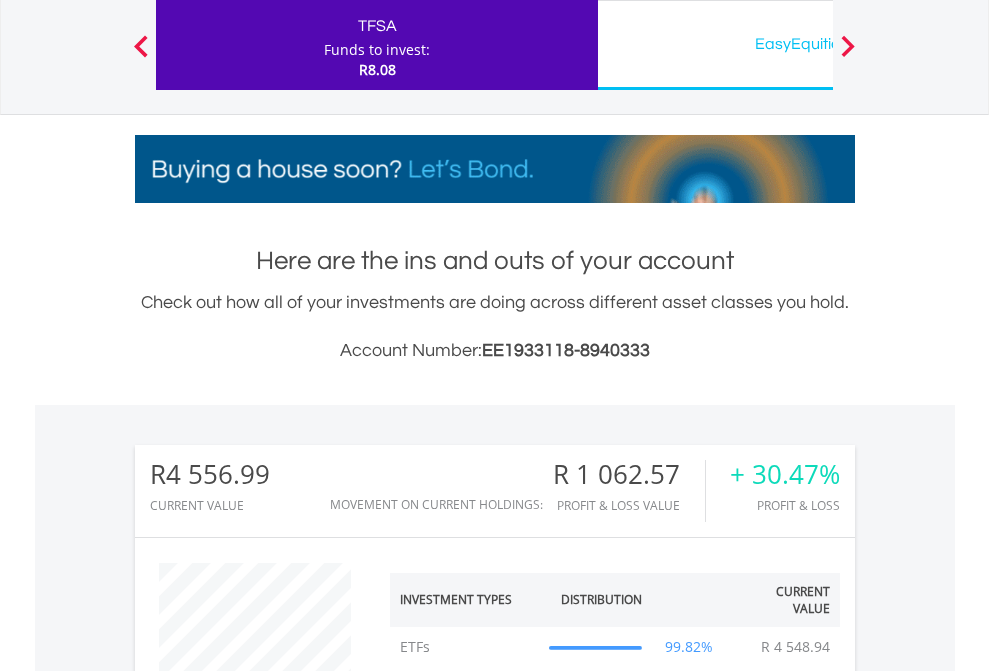 click on "EasyEquities USD" at bounding box center [818, 44] 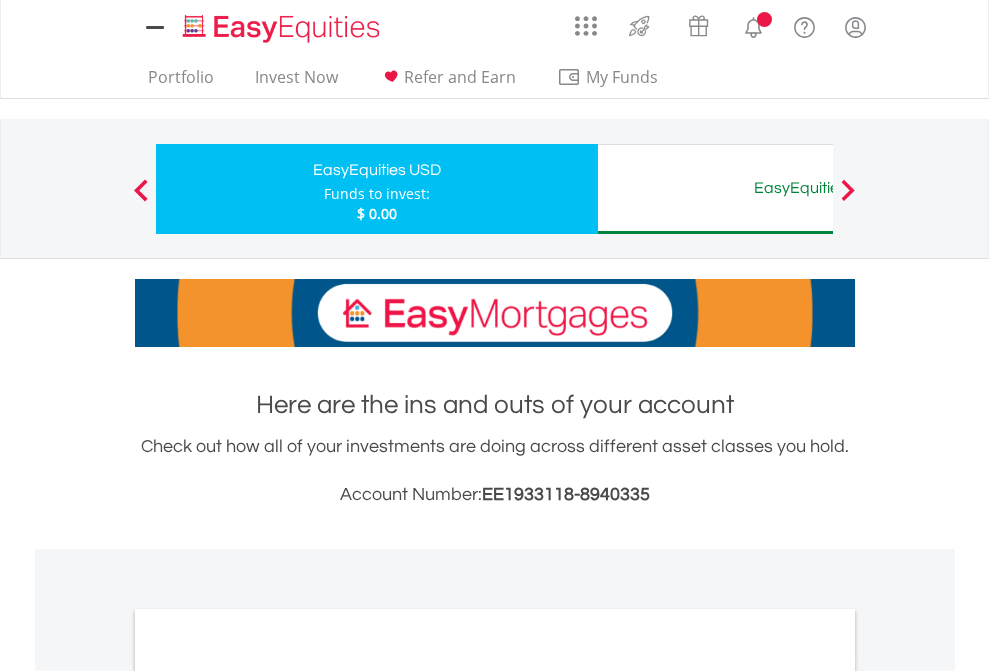 scroll, scrollTop: 0, scrollLeft: 0, axis: both 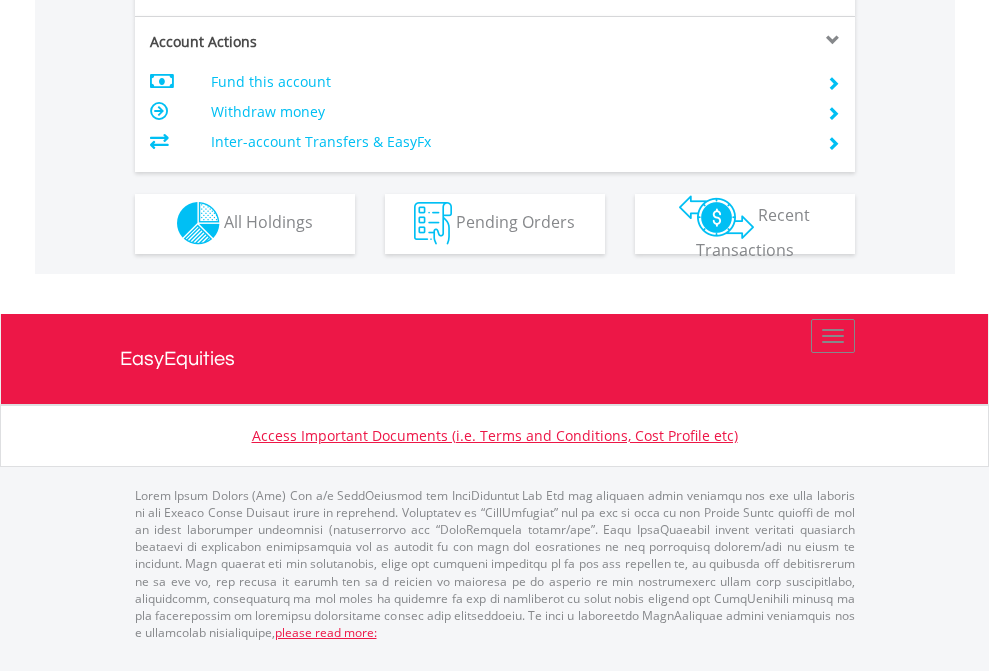 click on "Investment types" at bounding box center [706, -353] 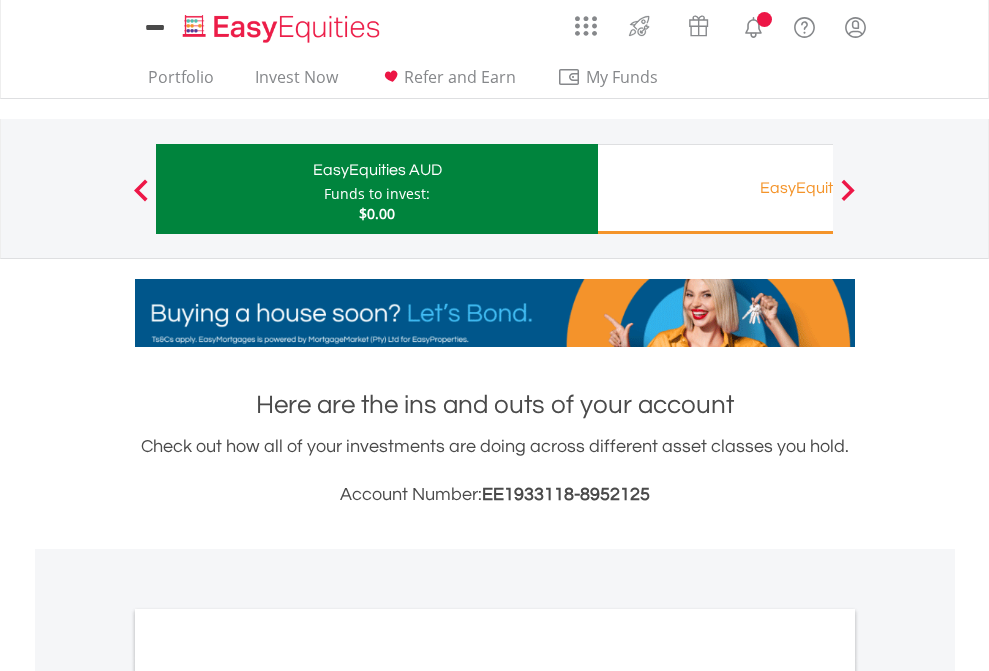 scroll, scrollTop: 0, scrollLeft: 0, axis: both 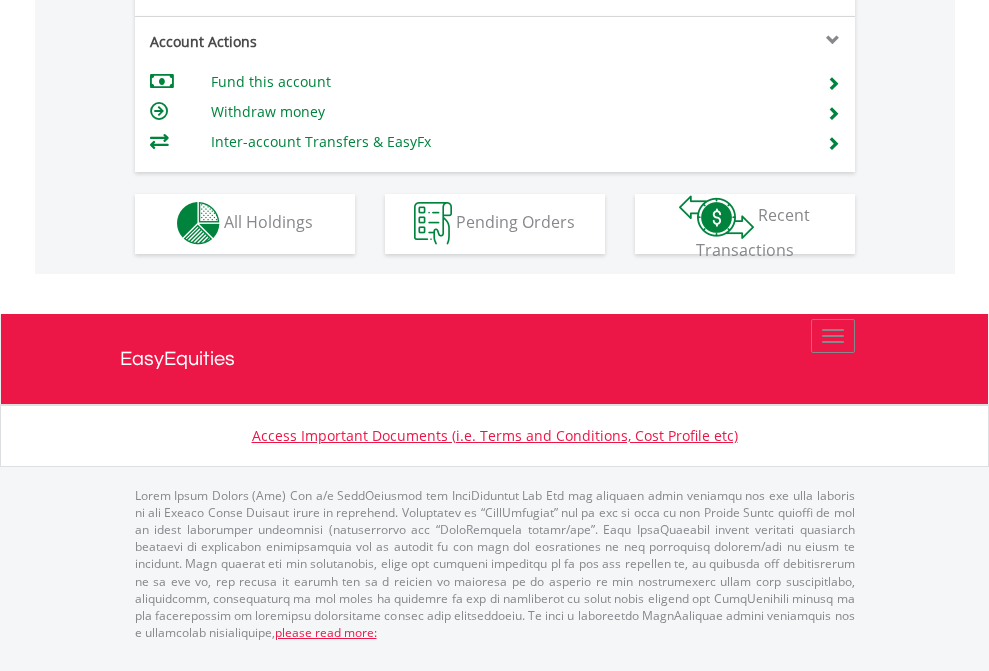 click on "Investment types" at bounding box center [706, -353] 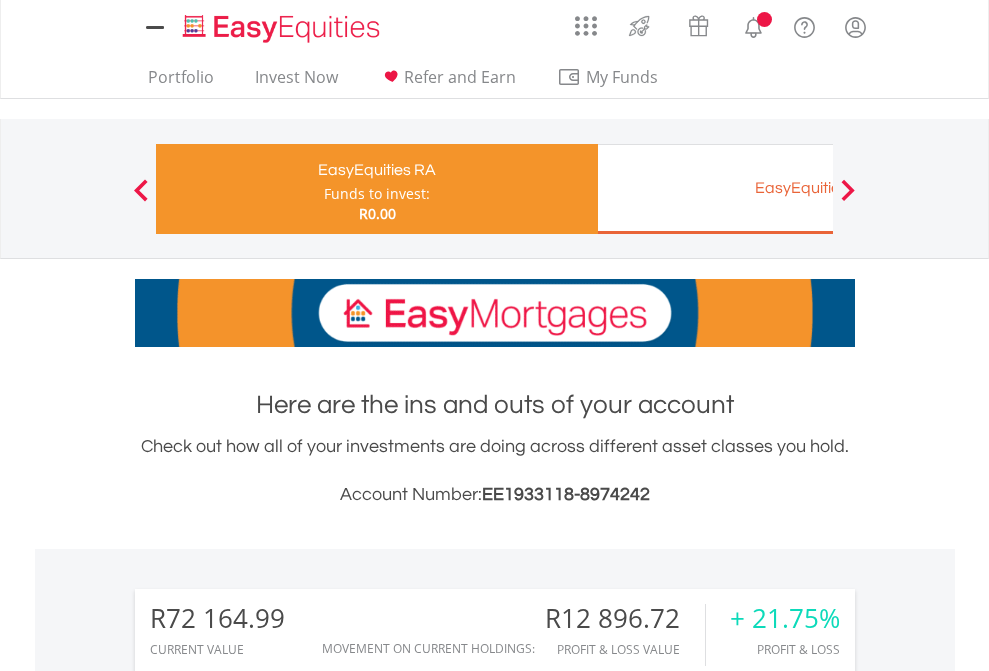 scroll, scrollTop: 0, scrollLeft: 0, axis: both 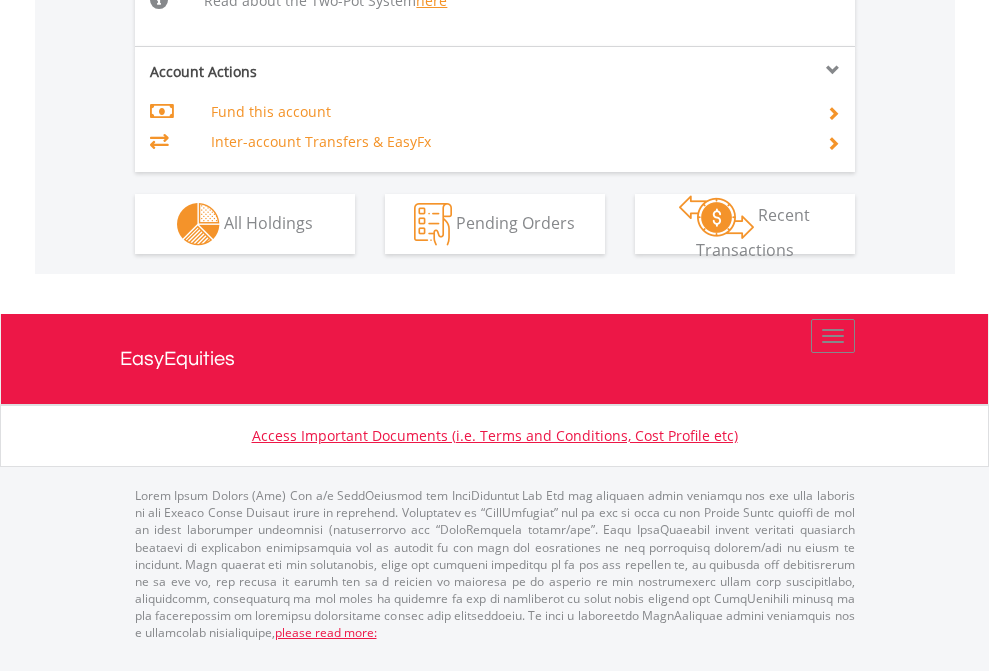click on "Investment types" at bounding box center [706, -518] 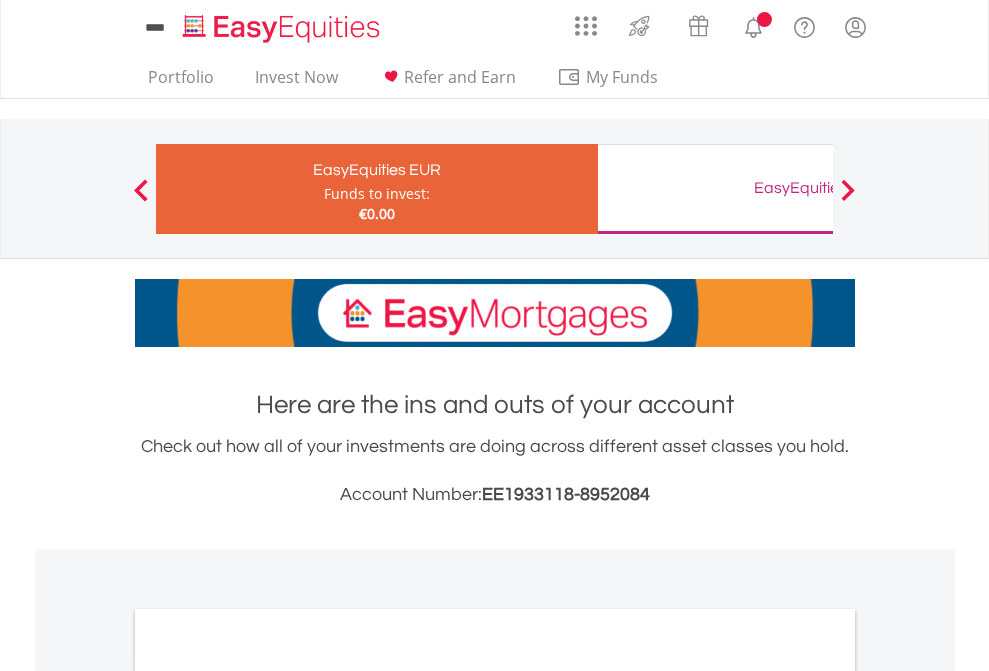scroll, scrollTop: 0, scrollLeft: 0, axis: both 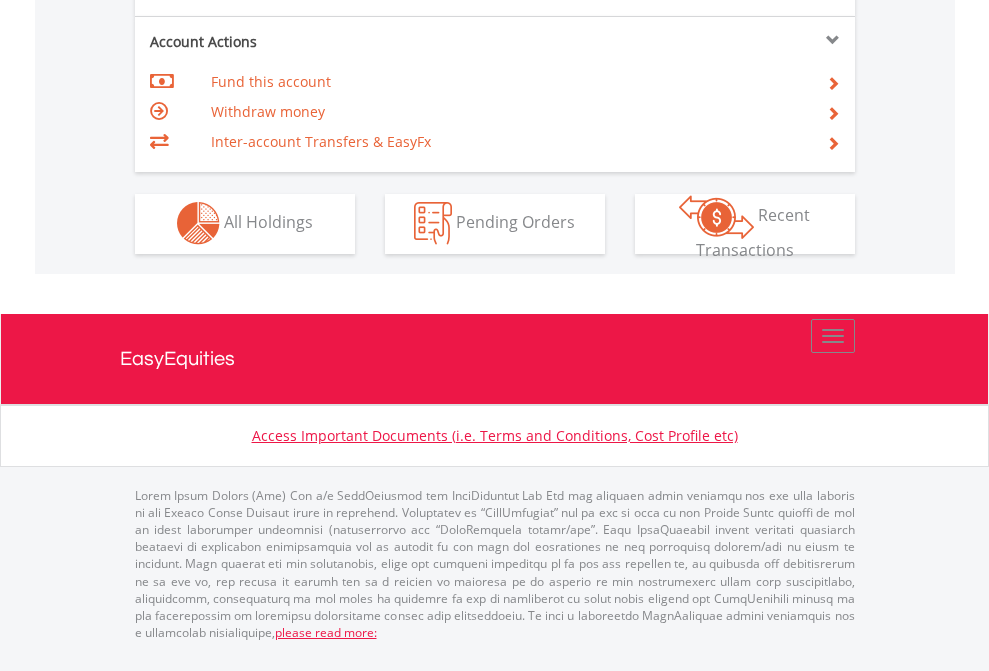 click on "Investment types" at bounding box center [706, -353] 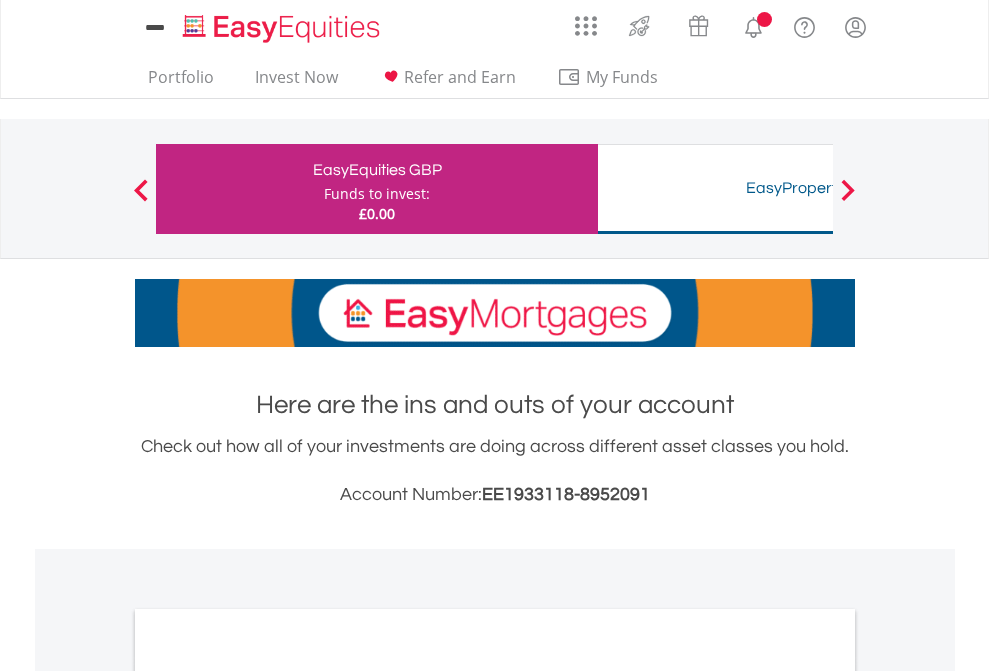 scroll, scrollTop: 0, scrollLeft: 0, axis: both 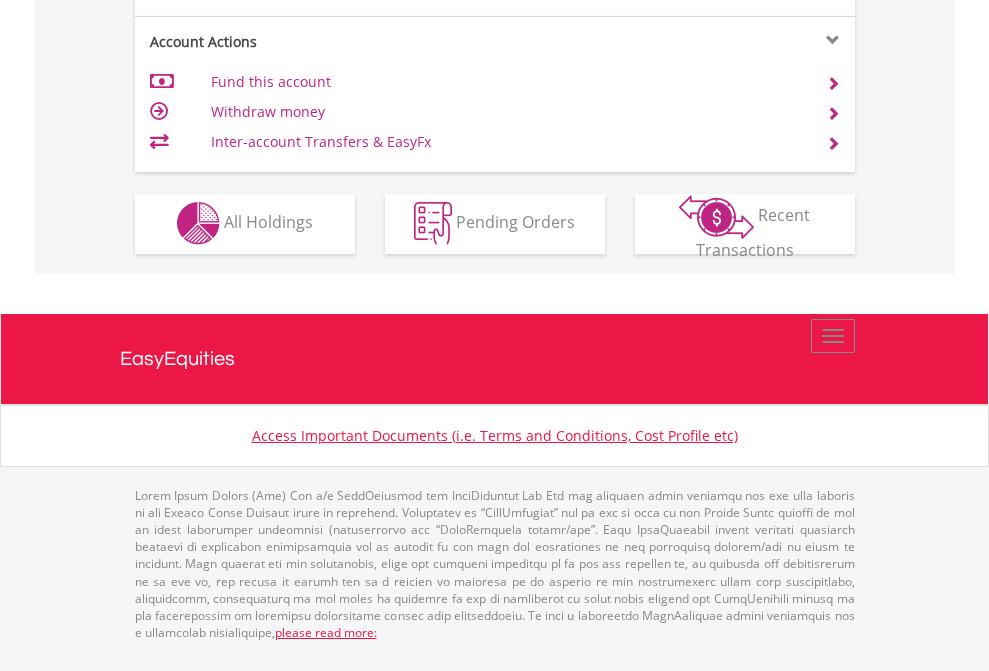 click on "Investment types" at bounding box center (706, -353) 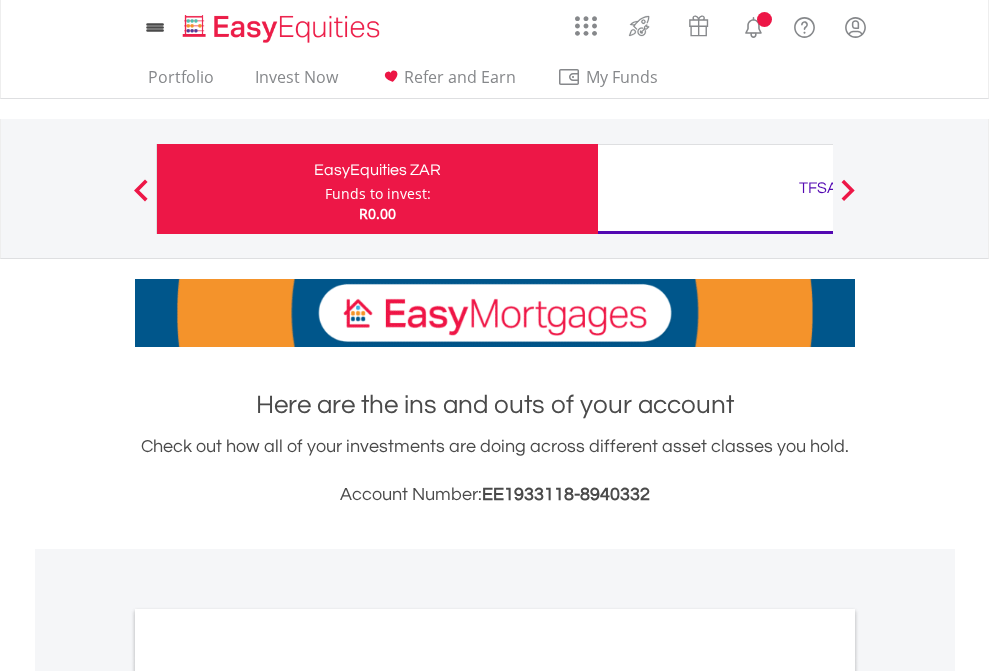 scroll, scrollTop: 1202, scrollLeft: 0, axis: vertical 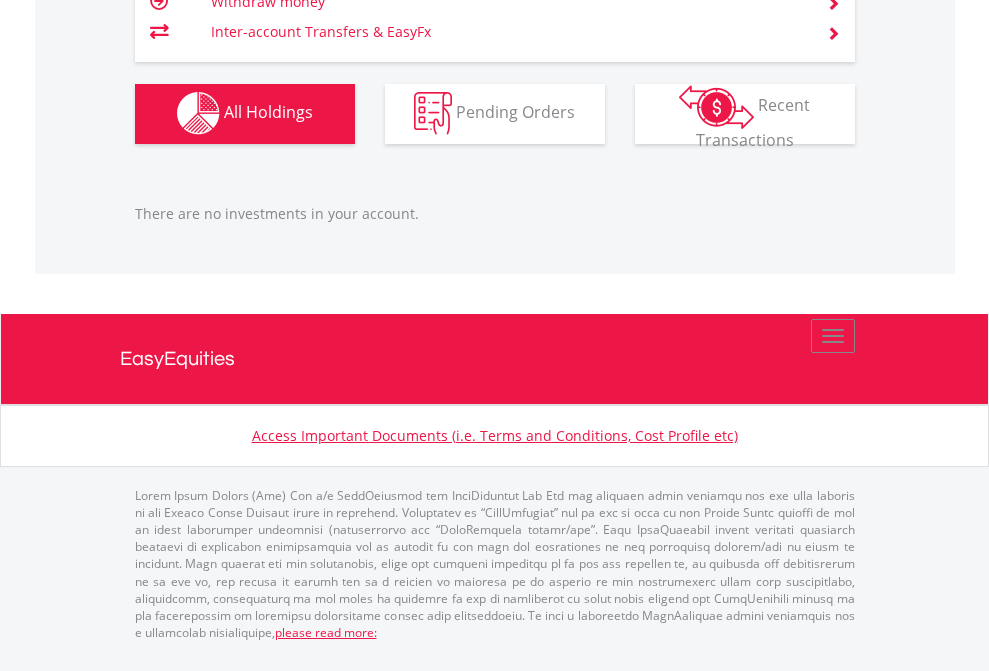 click on "TFSA" at bounding box center [818, -1142] 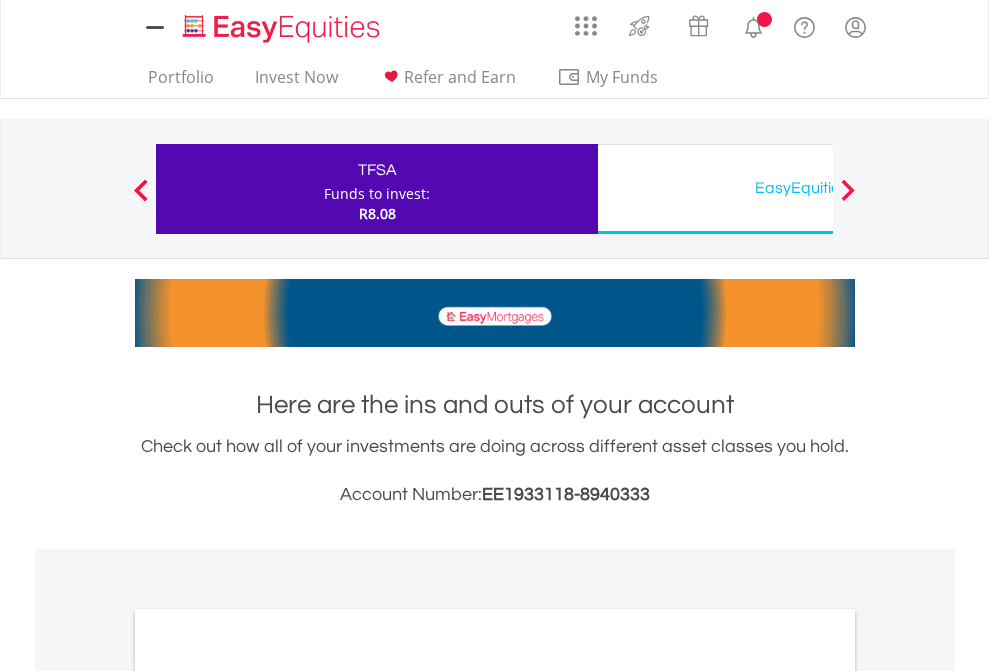 scroll, scrollTop: 0, scrollLeft: 0, axis: both 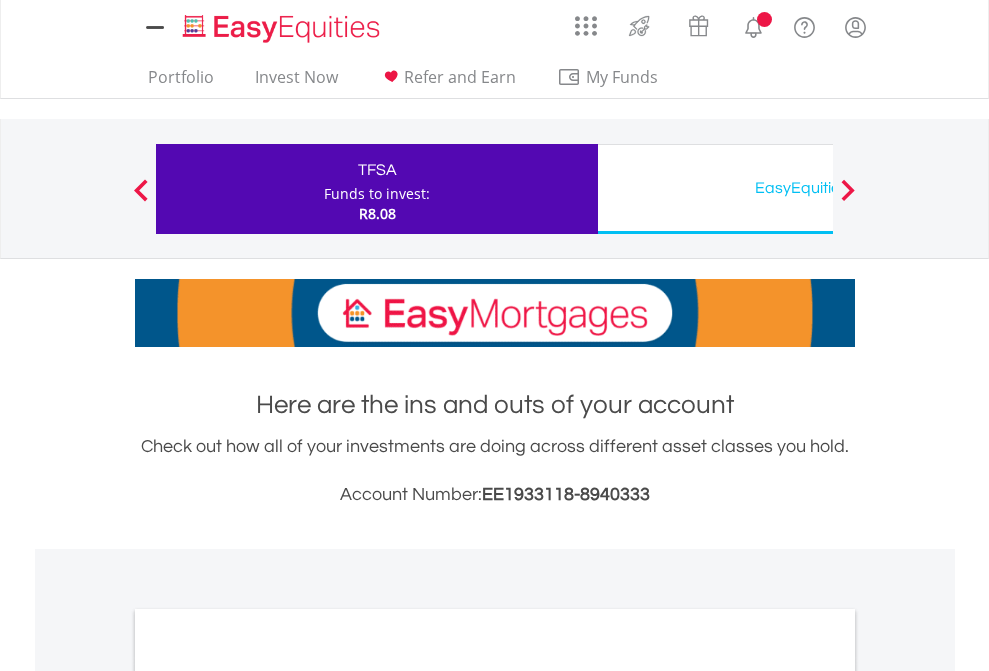 click on "All Holdings" at bounding box center (268, 1096) 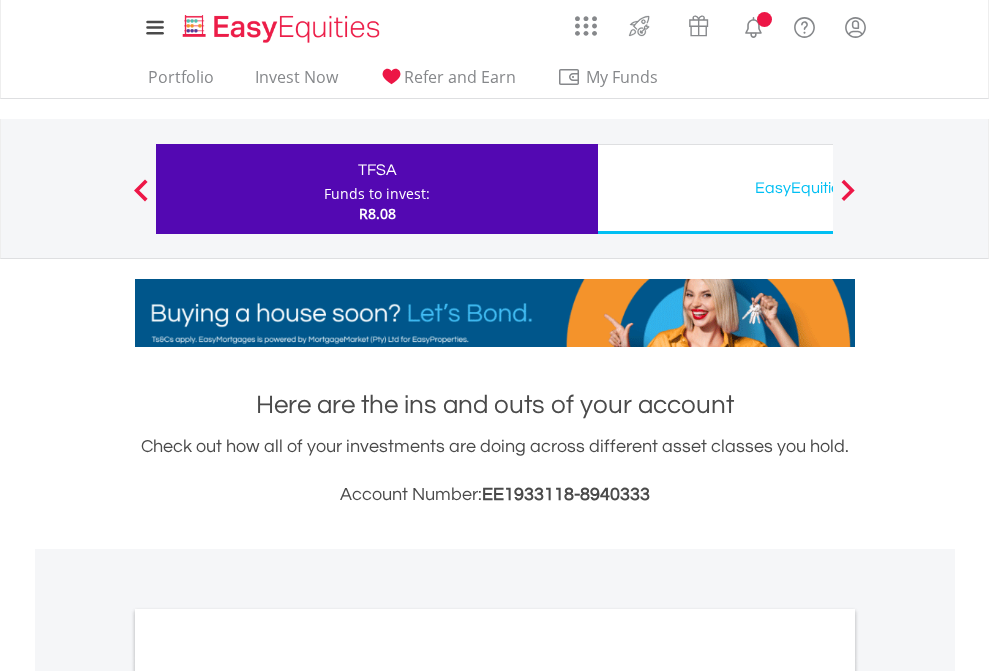 scroll, scrollTop: 1202, scrollLeft: 0, axis: vertical 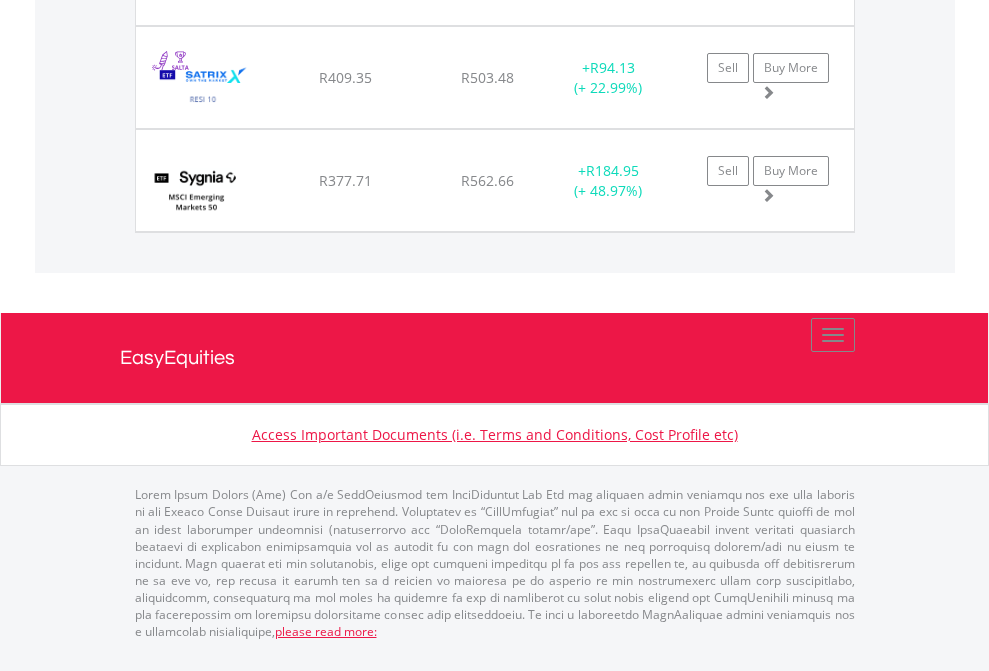 click on "EasyEquities USD" at bounding box center (818, -1957) 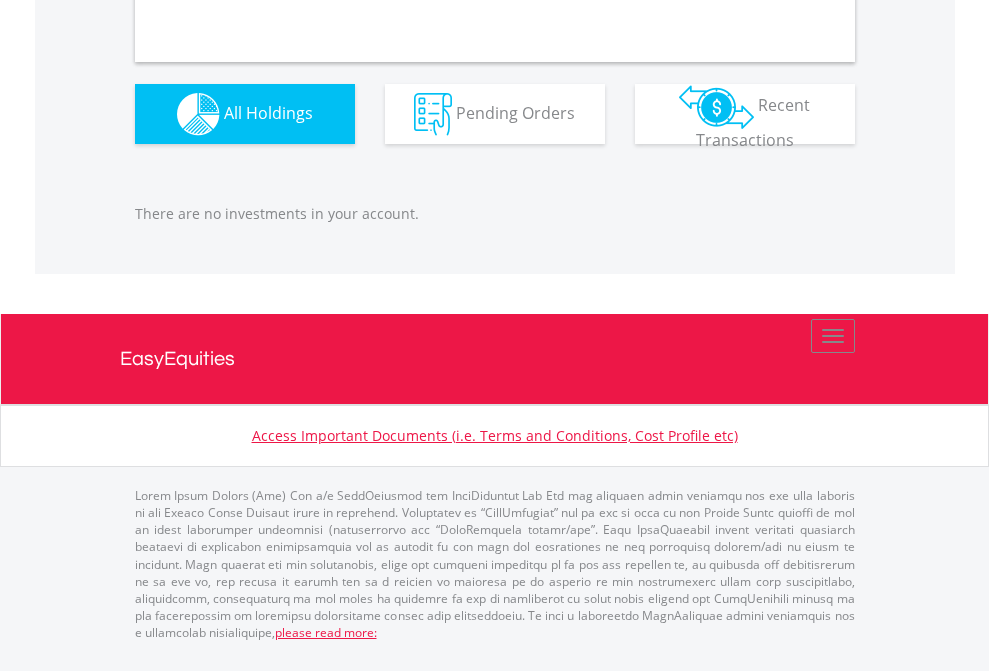 scroll, scrollTop: 1980, scrollLeft: 0, axis: vertical 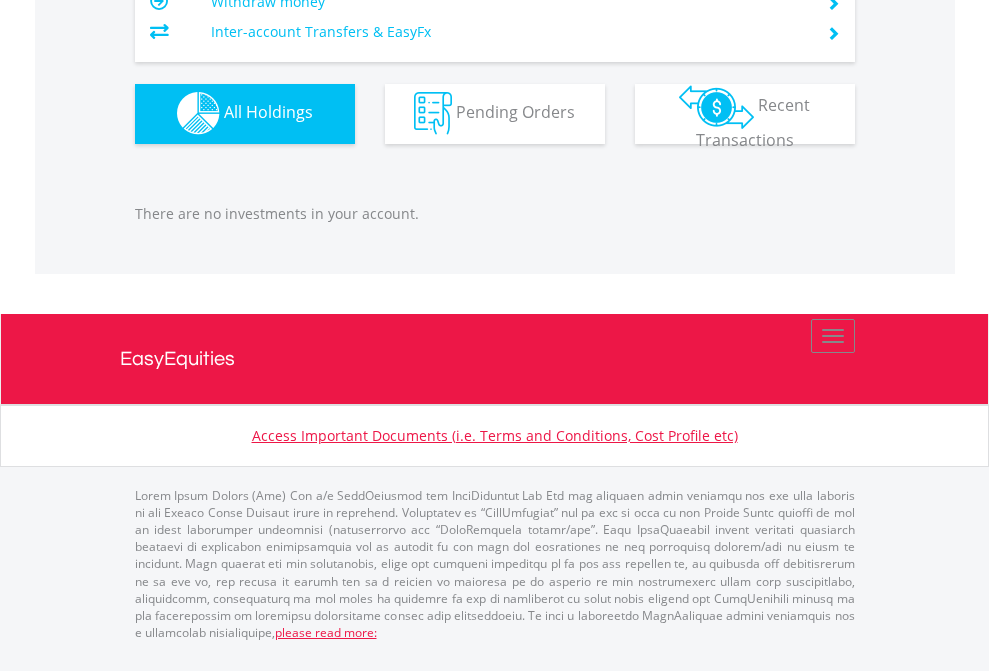 click on "EasyEquities AUD" at bounding box center (818, -1142) 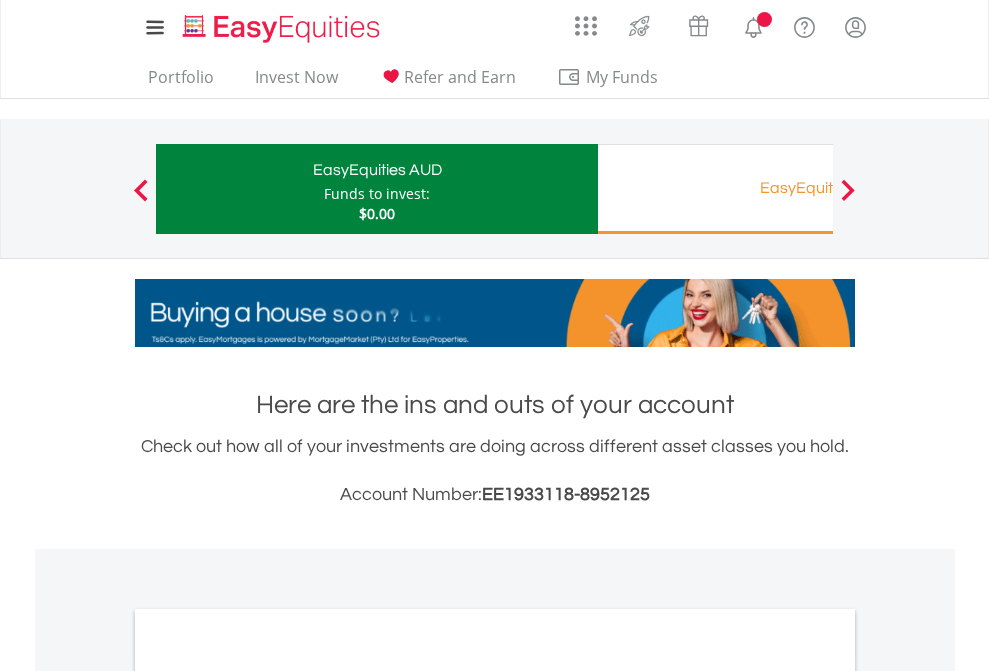scroll, scrollTop: 0, scrollLeft: 0, axis: both 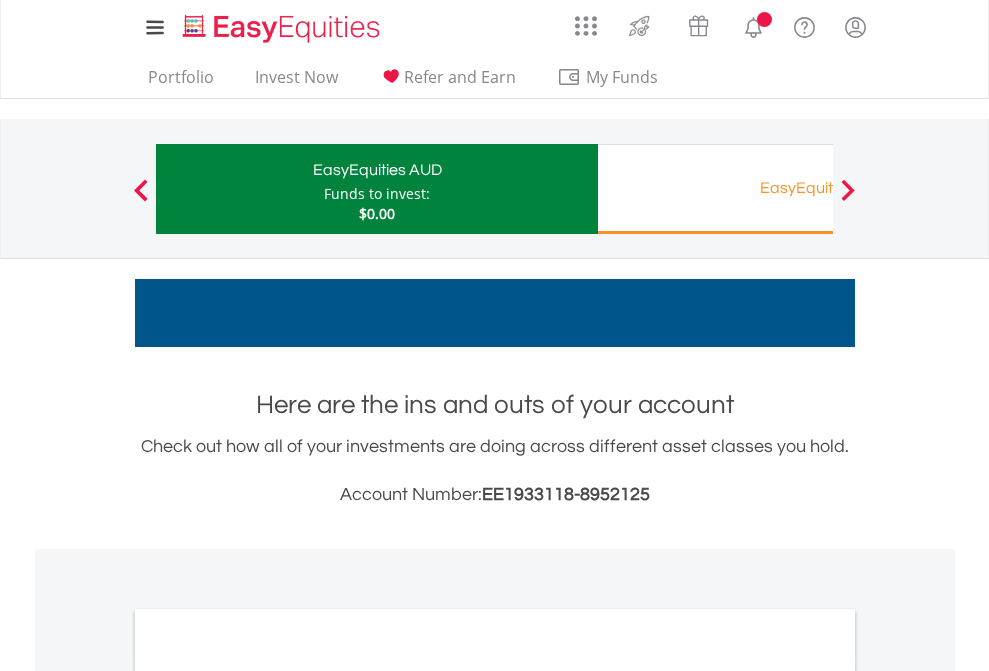 click on "All Holdings" at bounding box center (268, 1096) 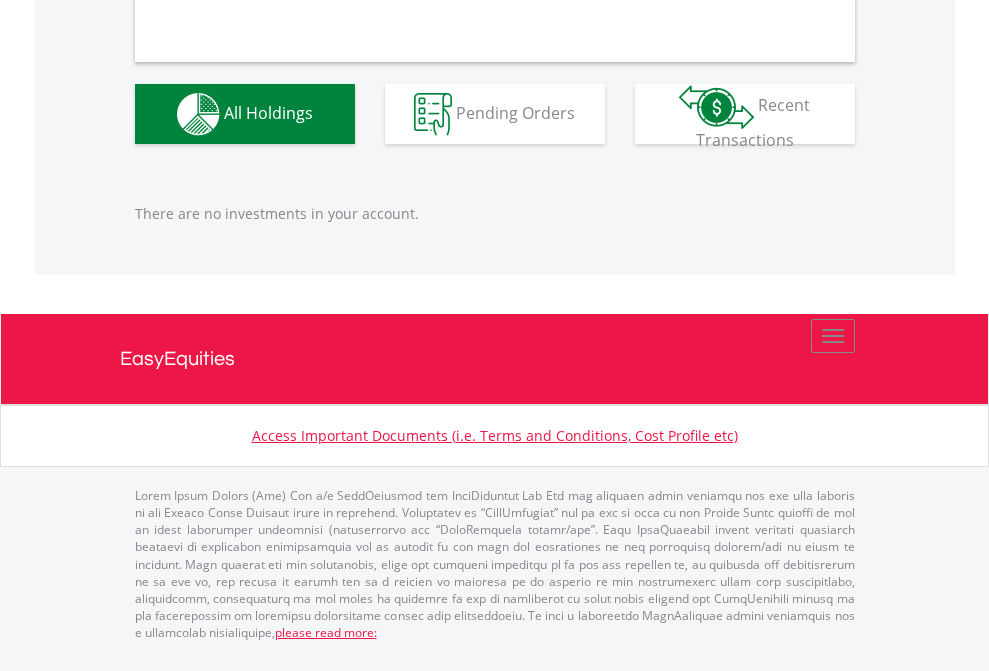 scroll, scrollTop: 1980, scrollLeft: 0, axis: vertical 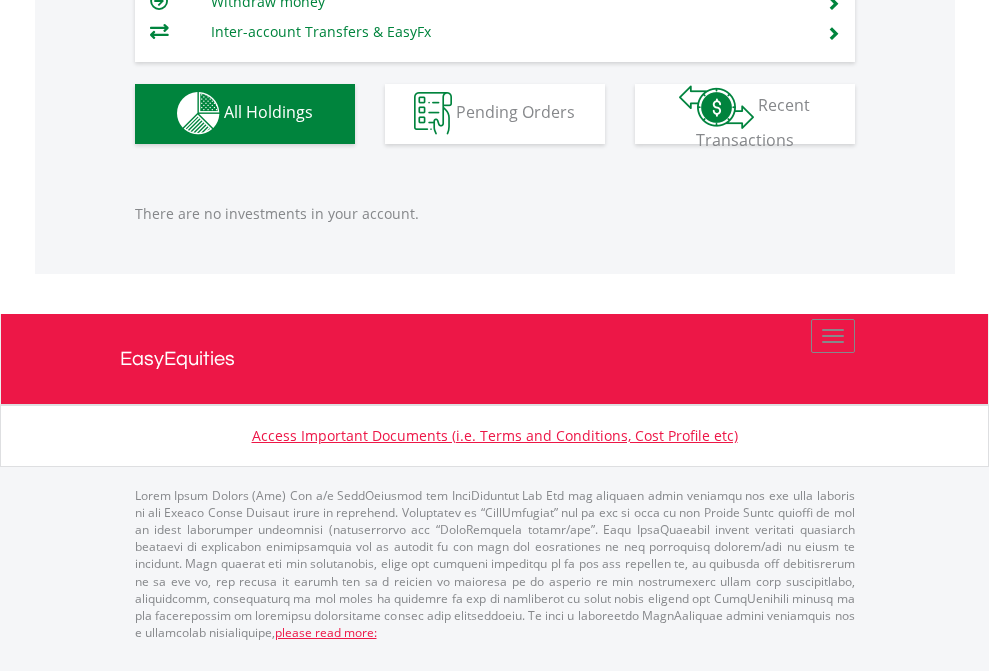 click on "EasyEquities RA" at bounding box center [818, -1142] 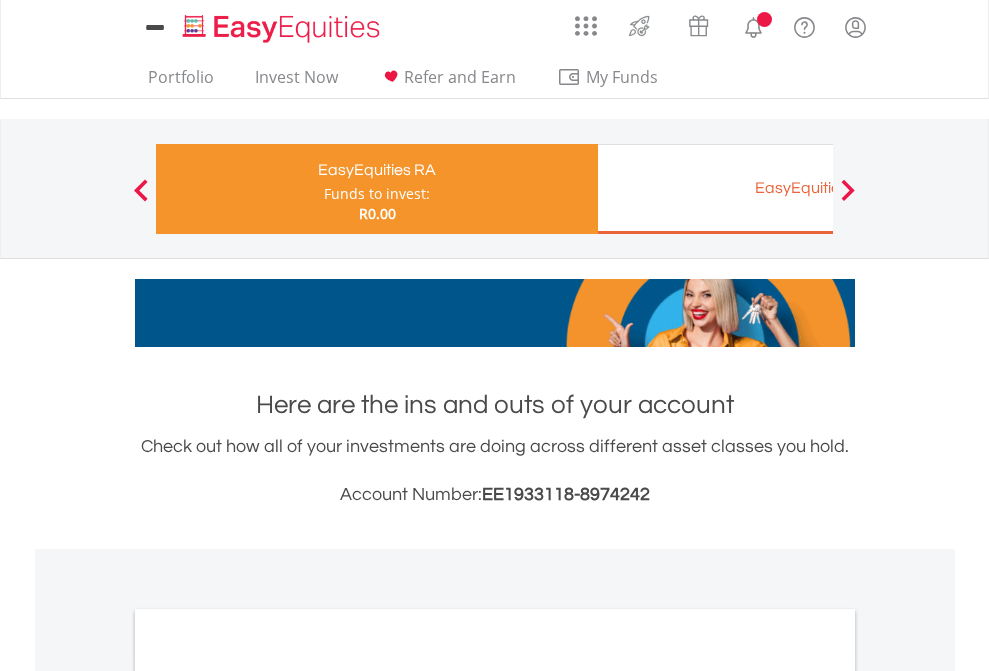 scroll, scrollTop: 0, scrollLeft: 0, axis: both 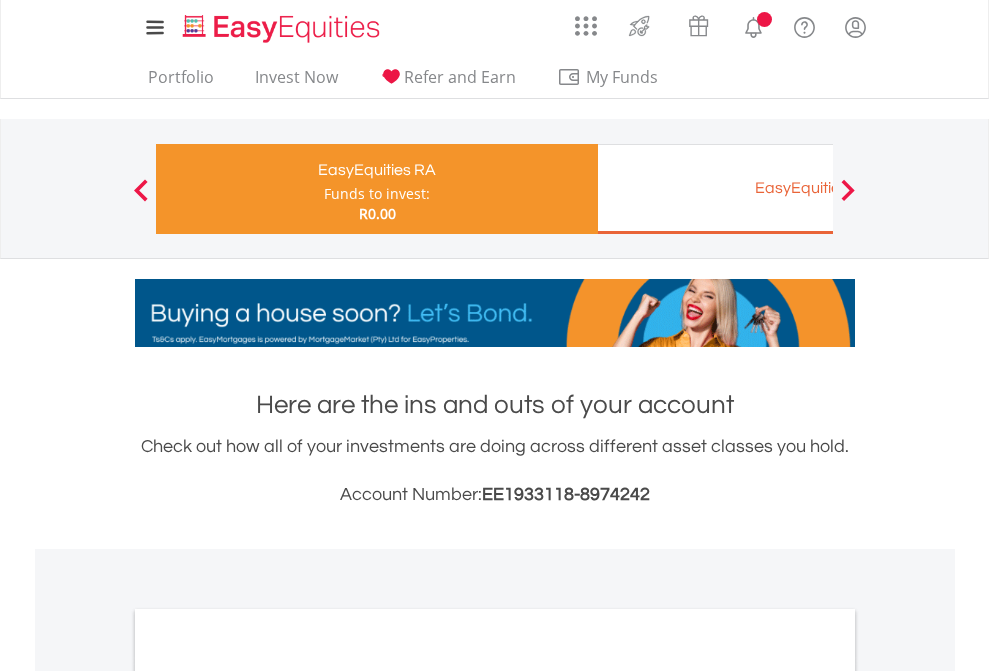 click on "All Holdings" at bounding box center (268, 1066) 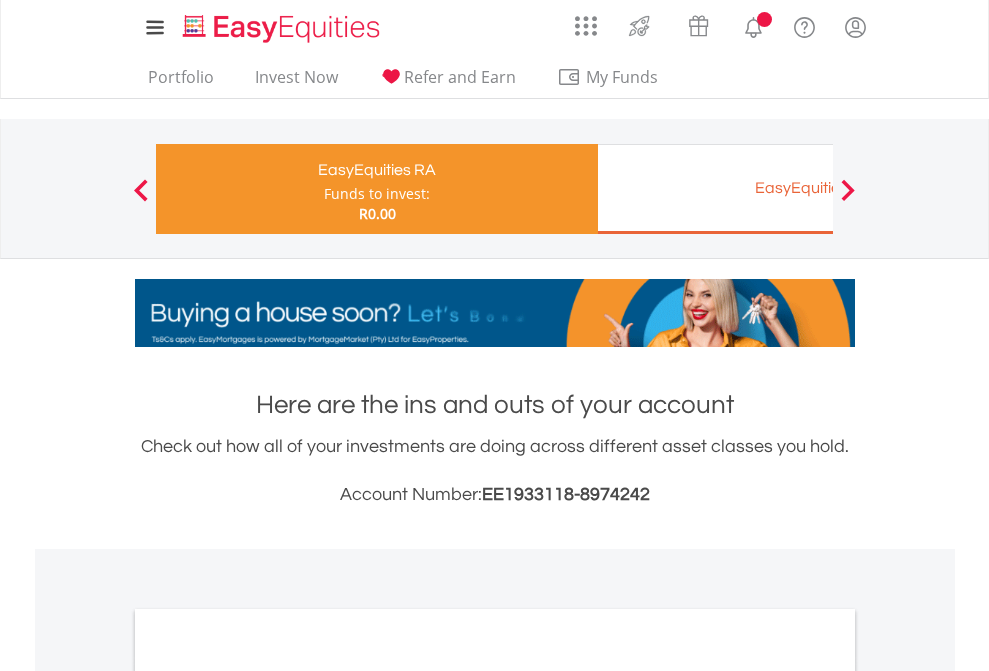 scroll, scrollTop: 1202, scrollLeft: 0, axis: vertical 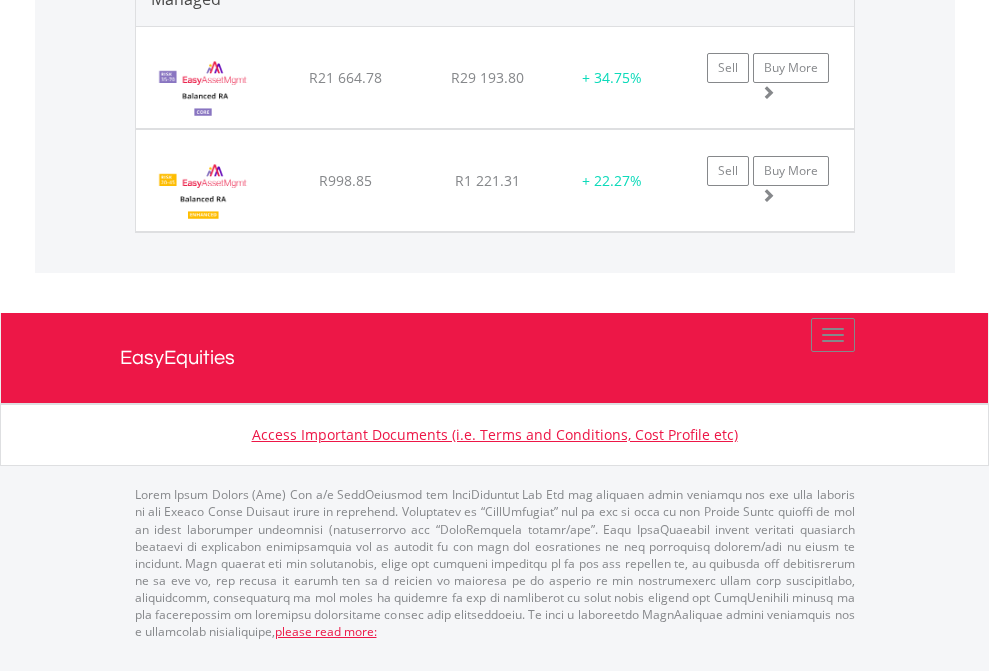click on "EasyEquities EUR" at bounding box center [818, -2112] 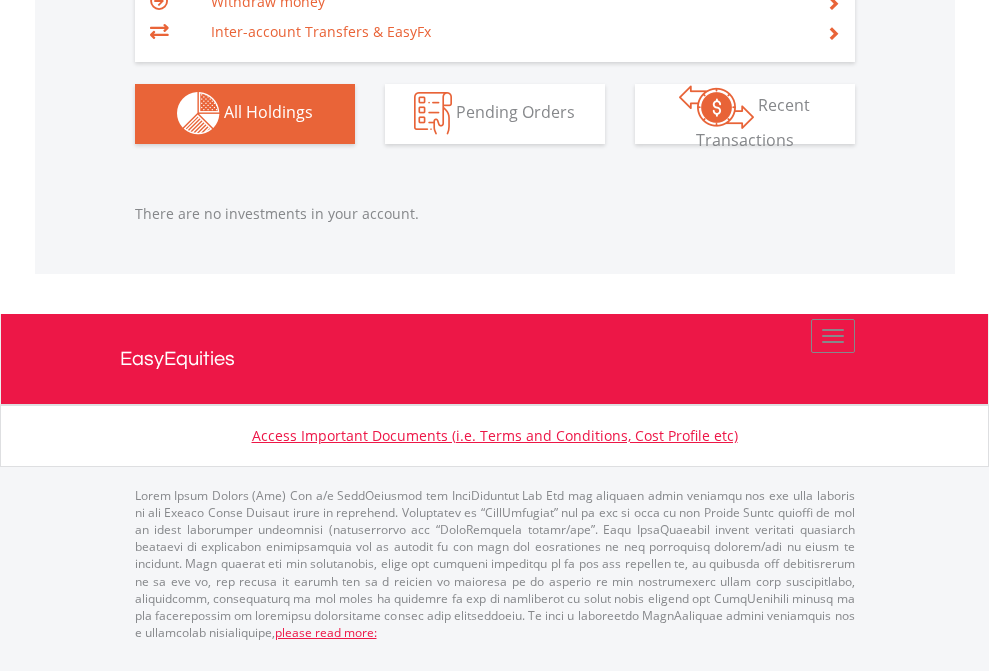 scroll, scrollTop: 1980, scrollLeft: 0, axis: vertical 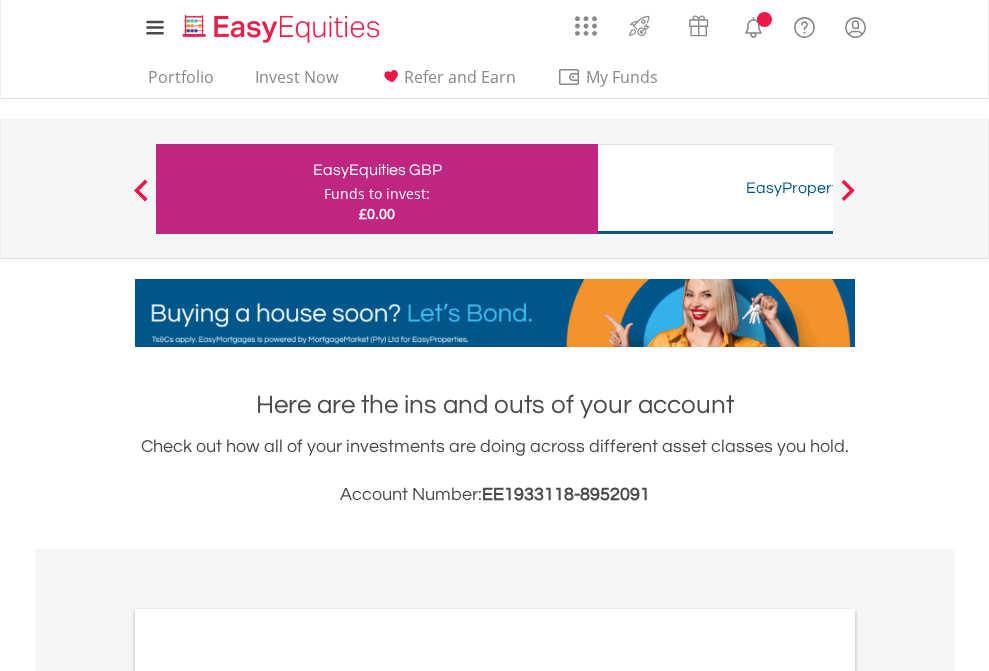 click on "All Holdings" at bounding box center [268, 1096] 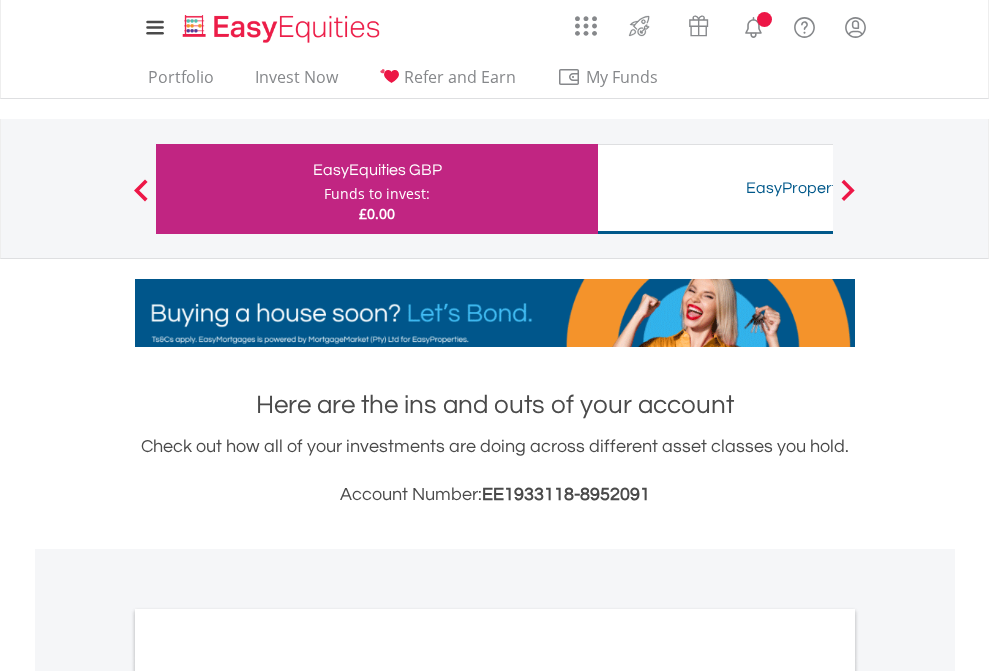 scroll, scrollTop: 1202, scrollLeft: 0, axis: vertical 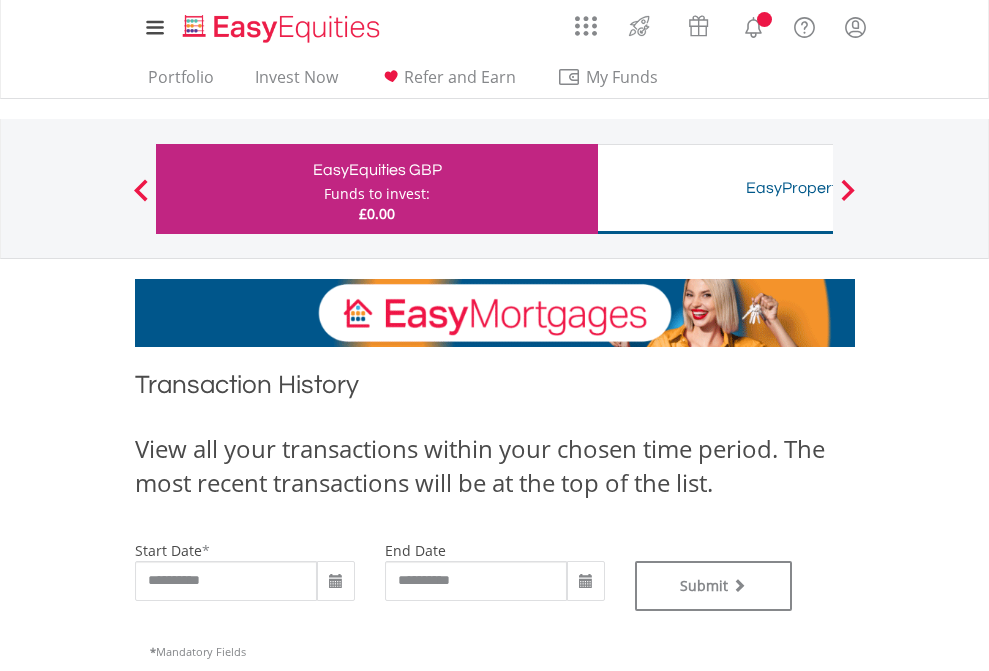 type on "**********" 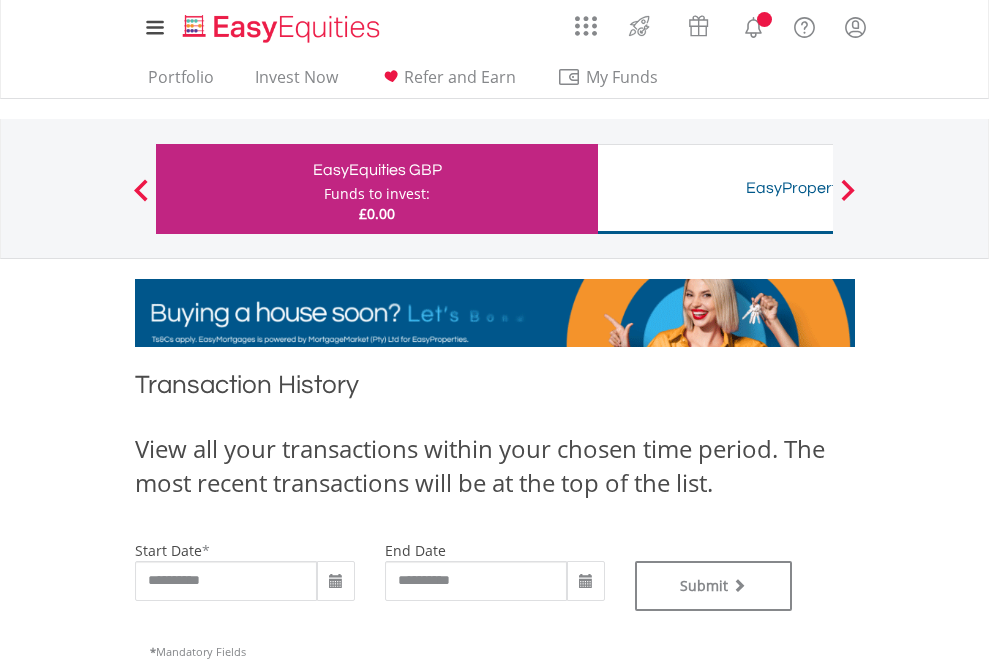 type on "**********" 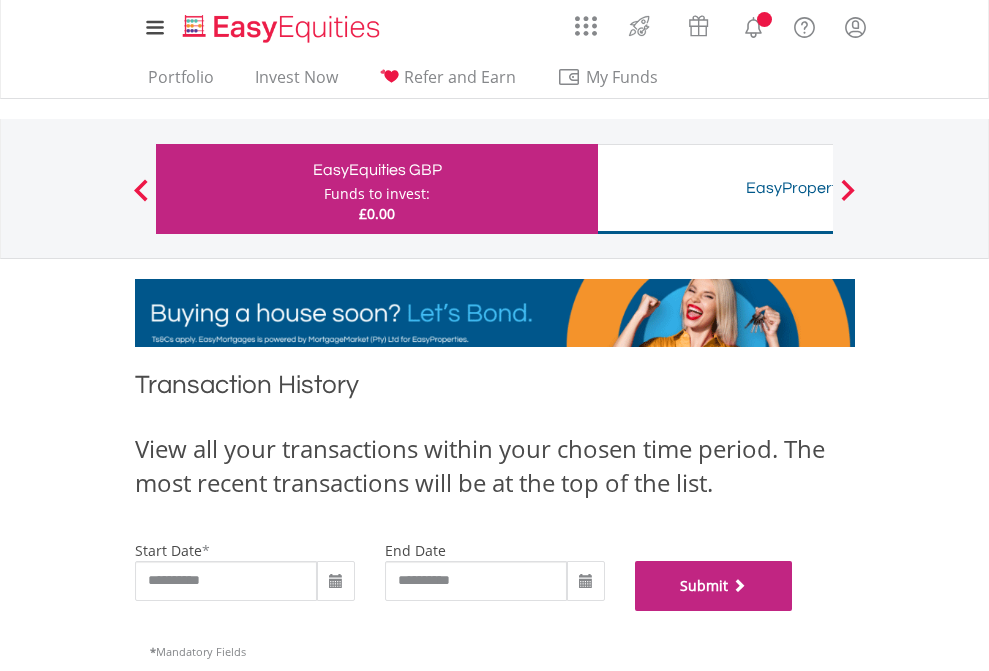 click on "Submit" at bounding box center [714, 586] 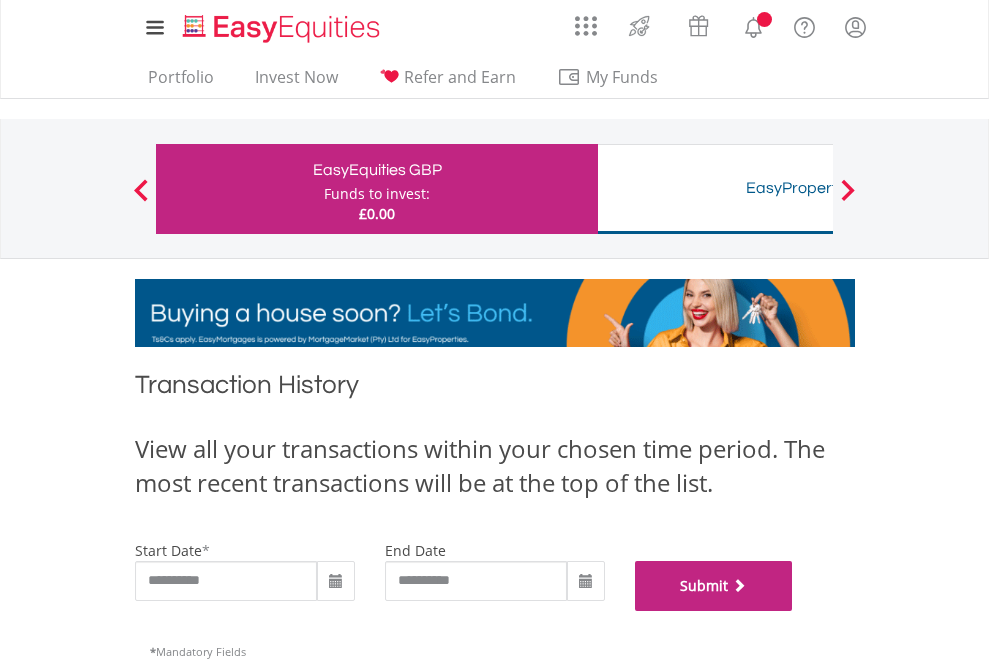 scroll, scrollTop: 811, scrollLeft: 0, axis: vertical 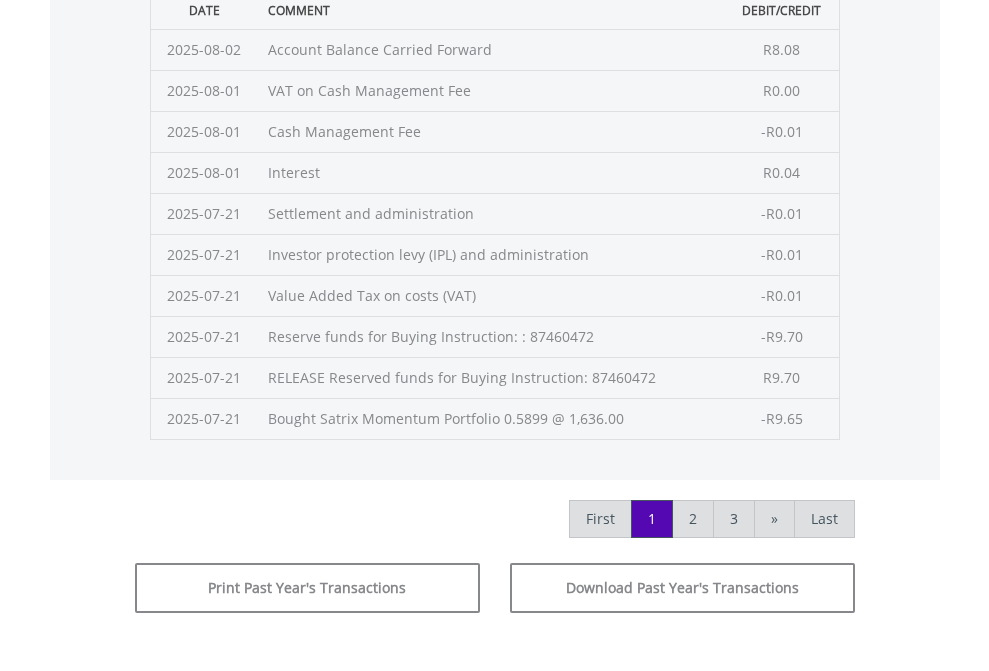 click on "Submit" at bounding box center (714, -225) 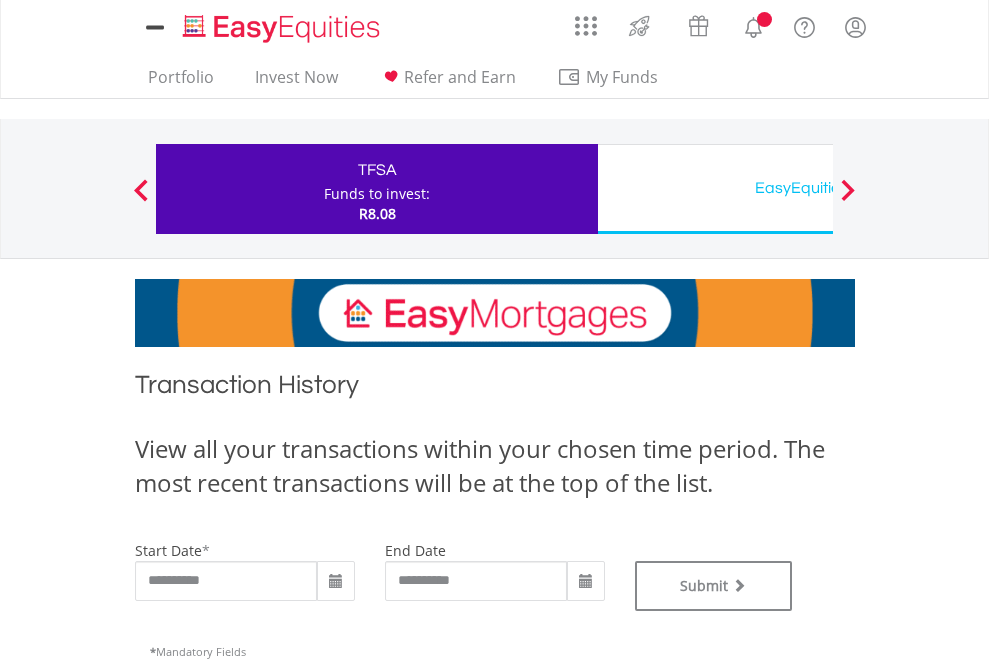 scroll, scrollTop: 0, scrollLeft: 0, axis: both 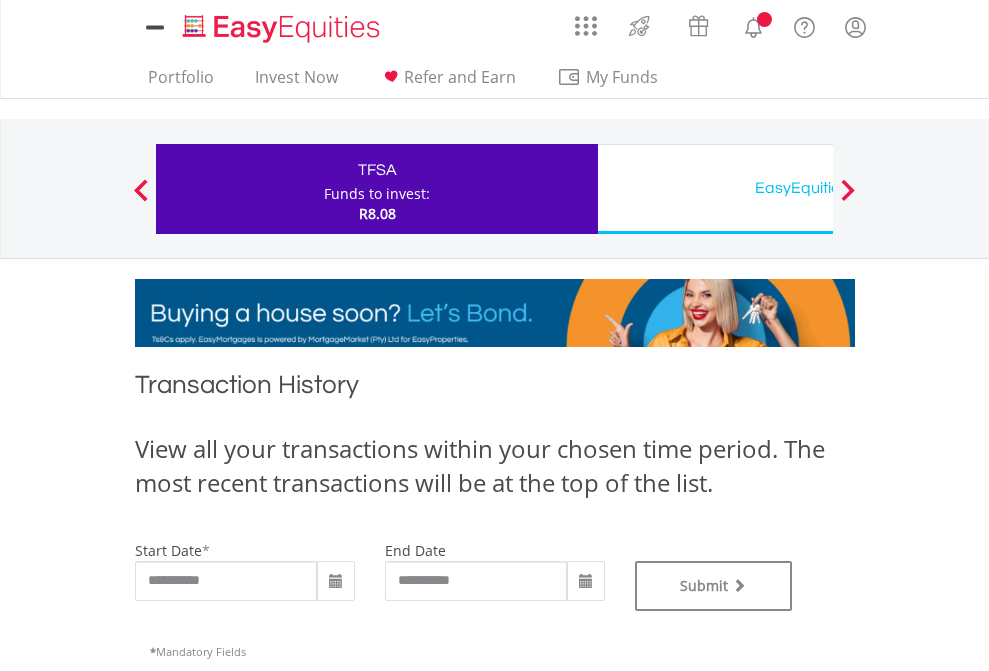 click on "EasyEquities USD" at bounding box center (818, 188) 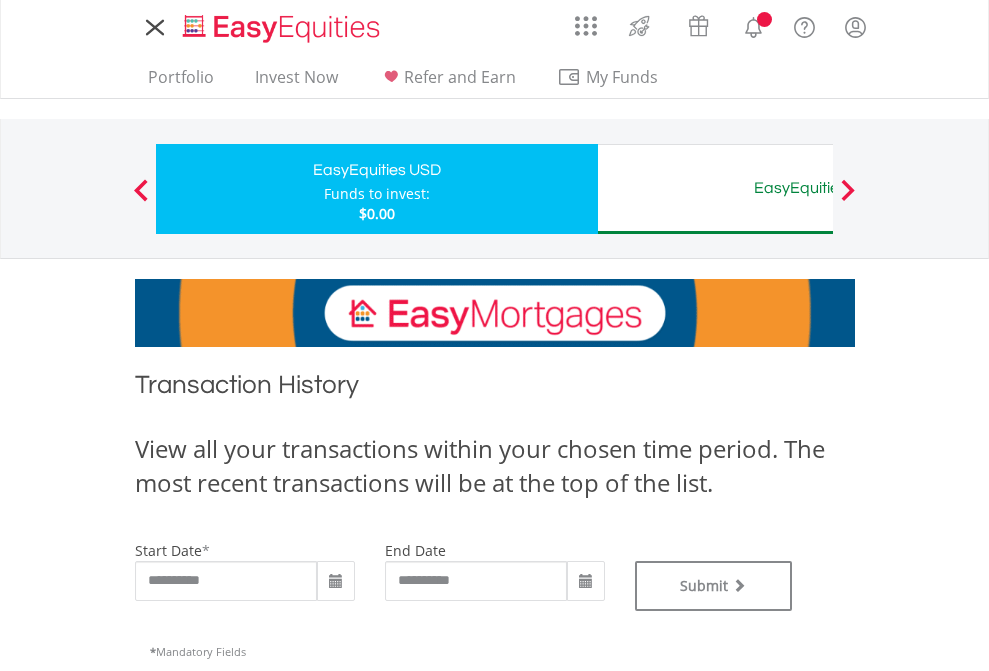scroll, scrollTop: 0, scrollLeft: 0, axis: both 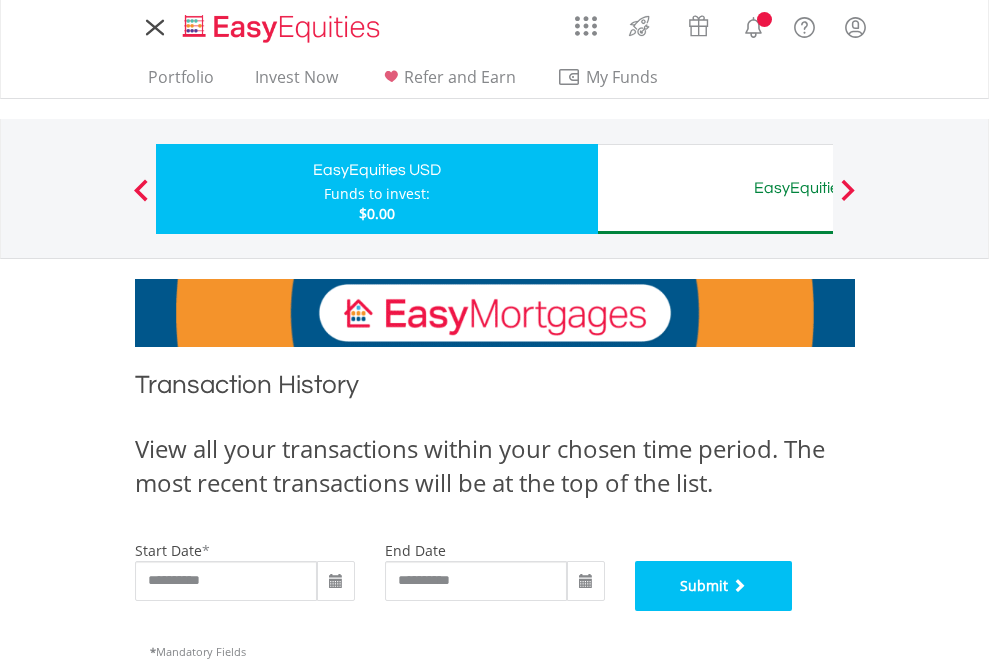 click on "Submit" at bounding box center (714, 586) 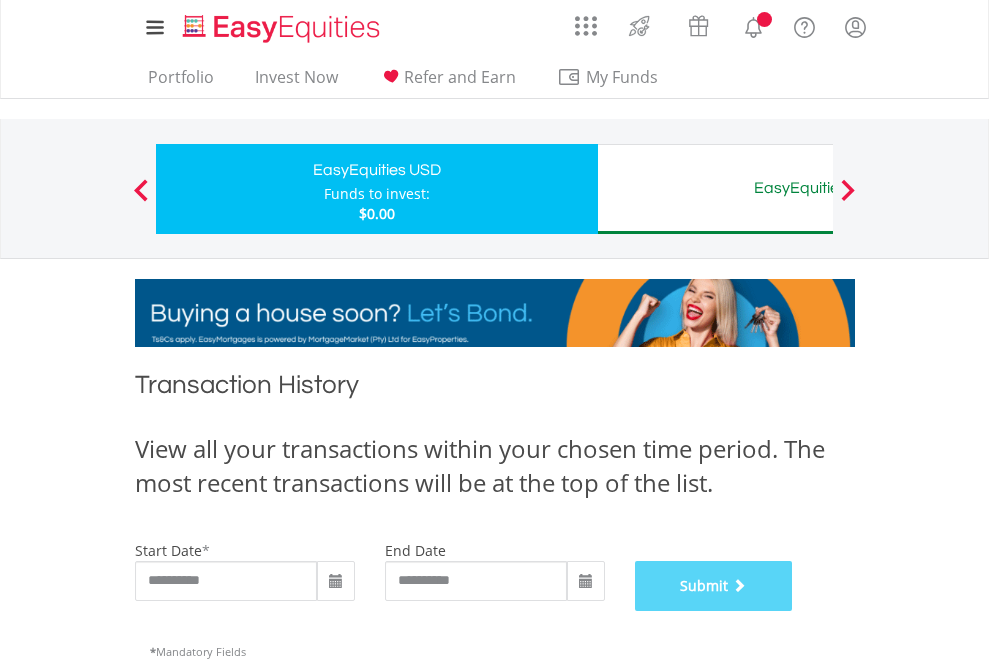 scroll, scrollTop: 811, scrollLeft: 0, axis: vertical 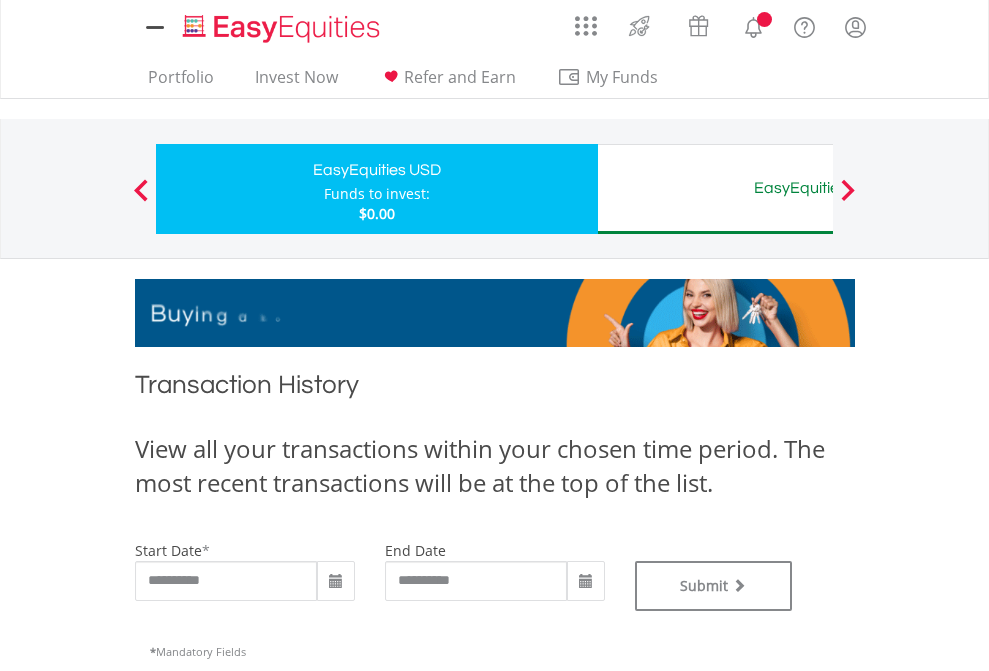 click on "EasyEquities AUD" at bounding box center [818, 188] 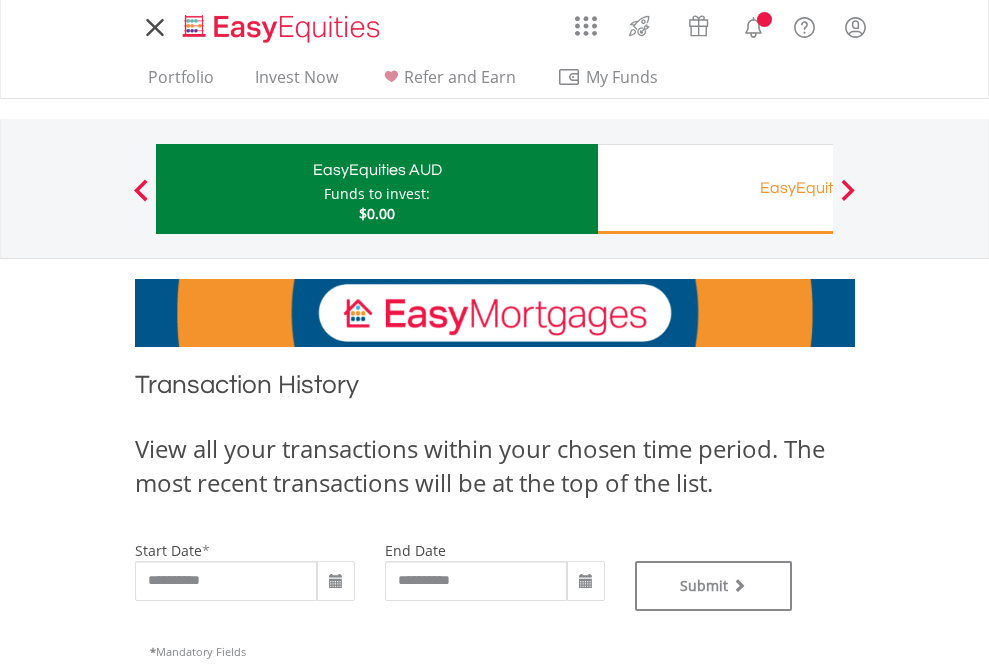 scroll, scrollTop: 0, scrollLeft: 0, axis: both 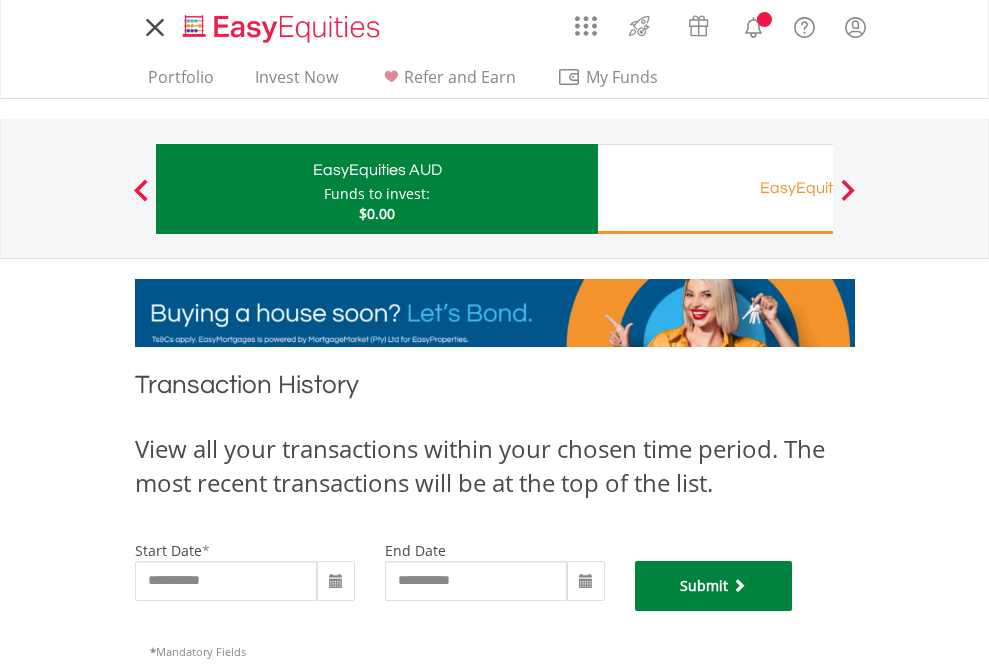 click on "Submit" at bounding box center (714, 586) 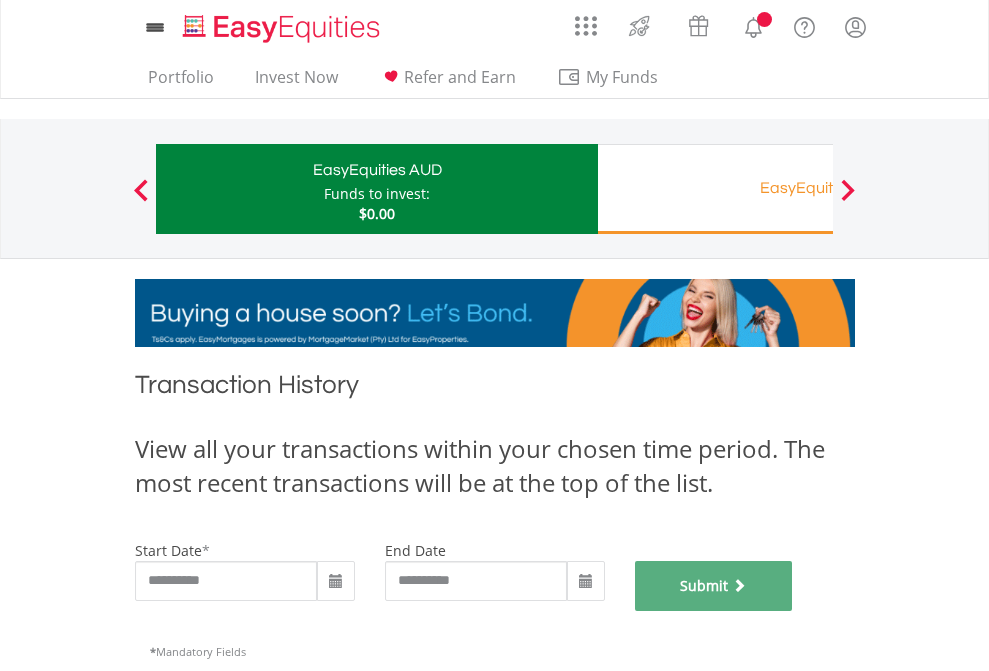 scroll, scrollTop: 811, scrollLeft: 0, axis: vertical 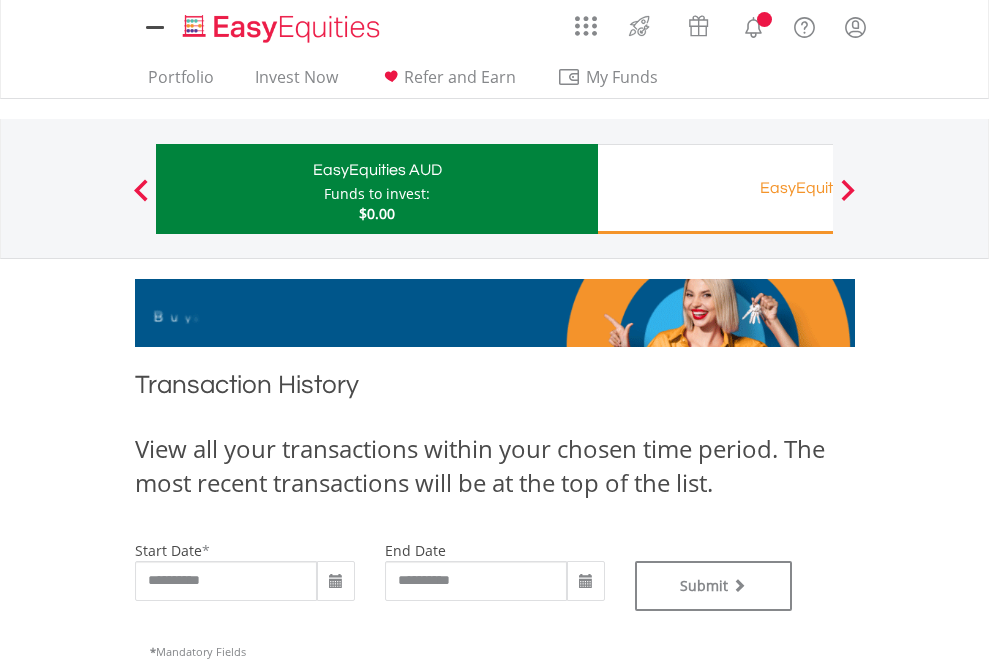 click on "EasyEquities RA" at bounding box center [818, 188] 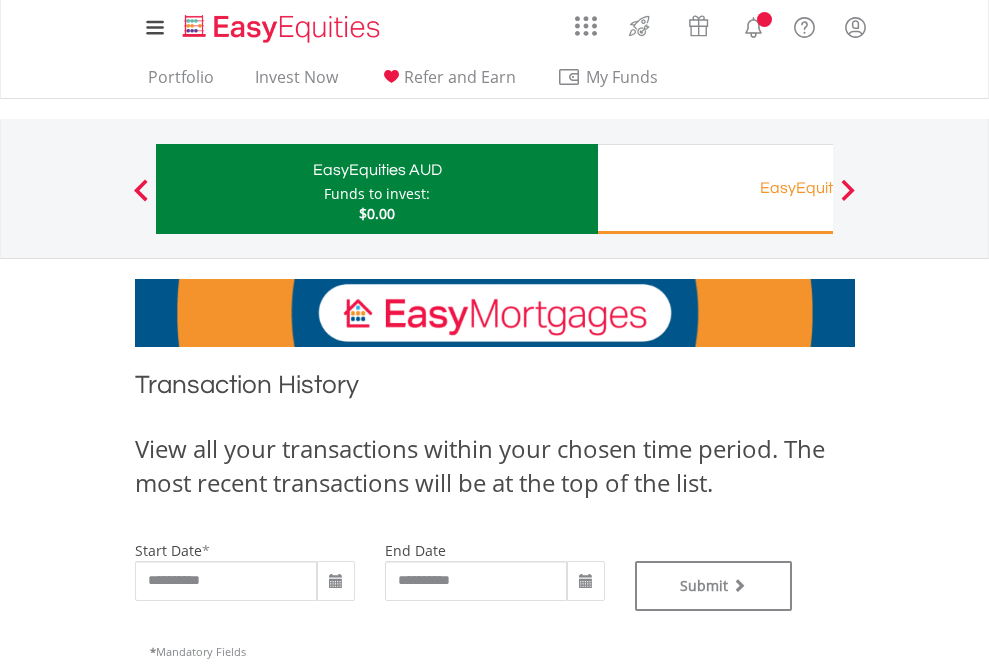 type on "**********" 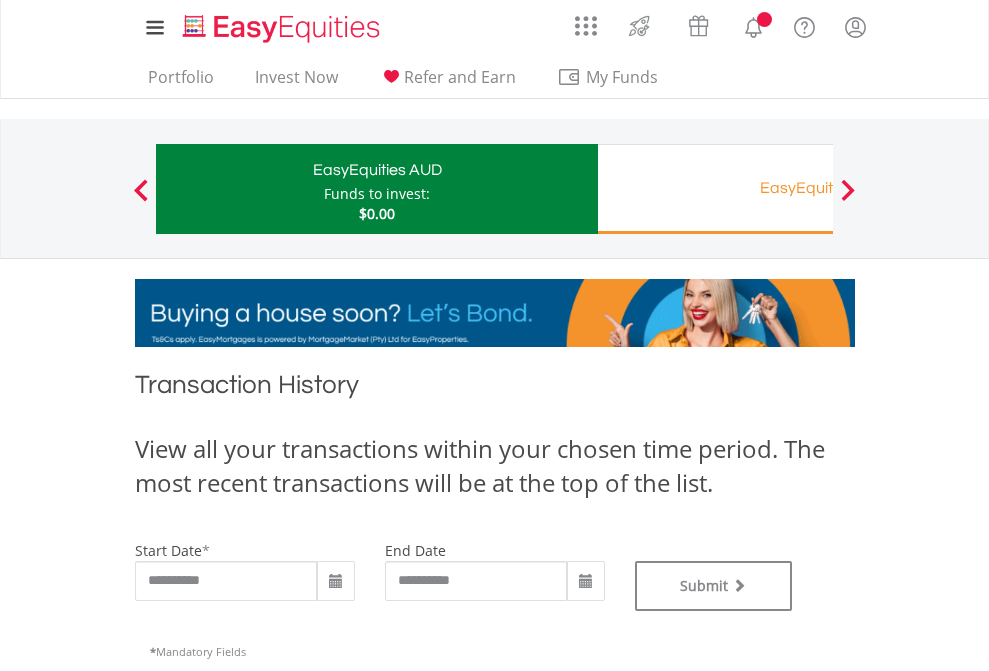 type on "**********" 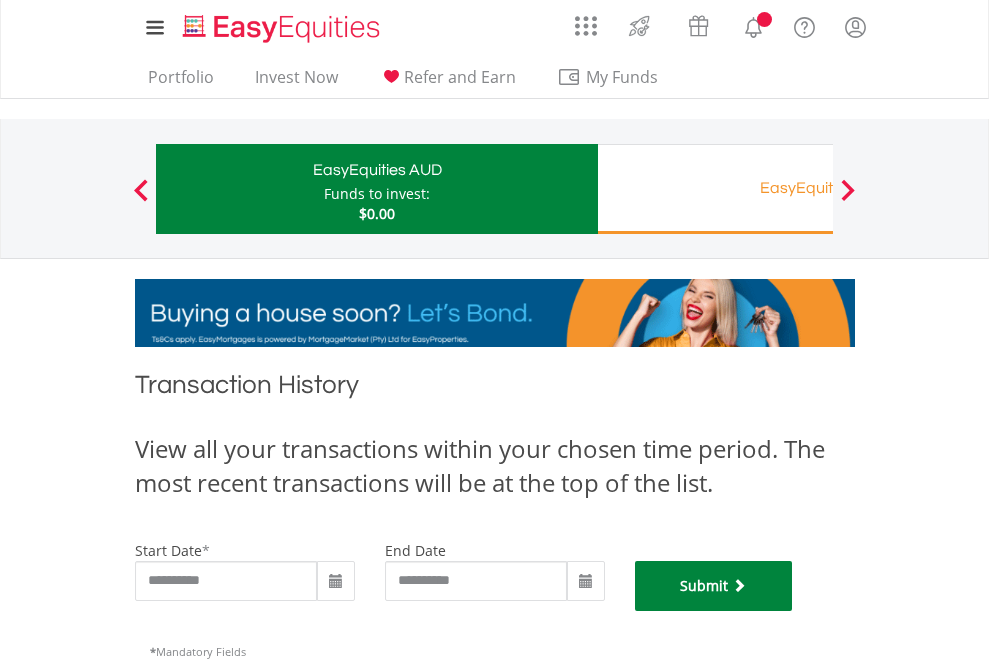 click on "Submit" at bounding box center [714, 586] 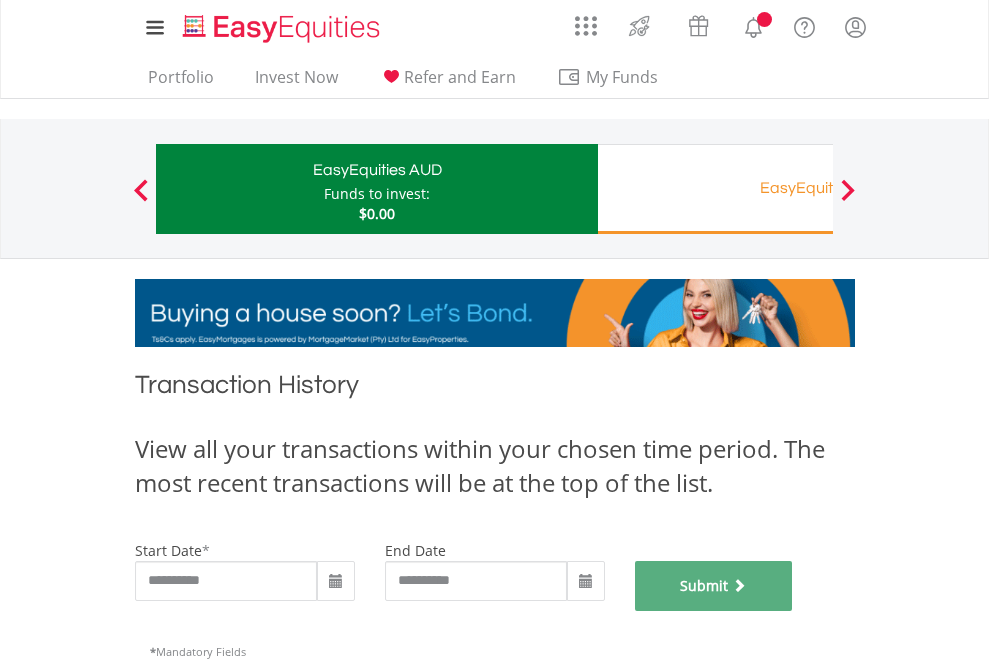 scroll, scrollTop: 811, scrollLeft: 0, axis: vertical 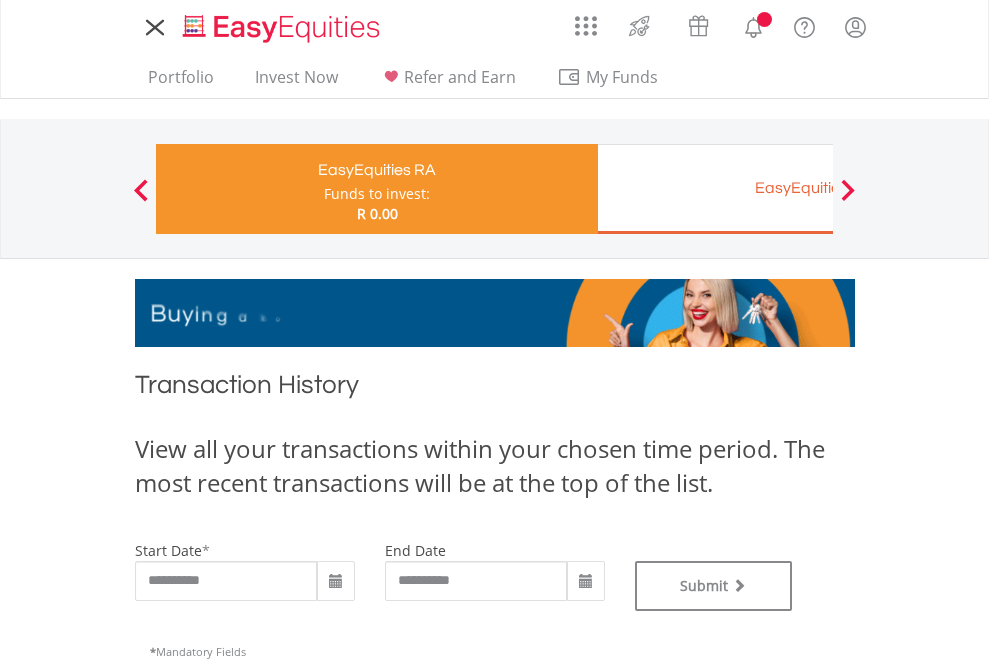 click on "EasyEquities EUR" at bounding box center (818, 188) 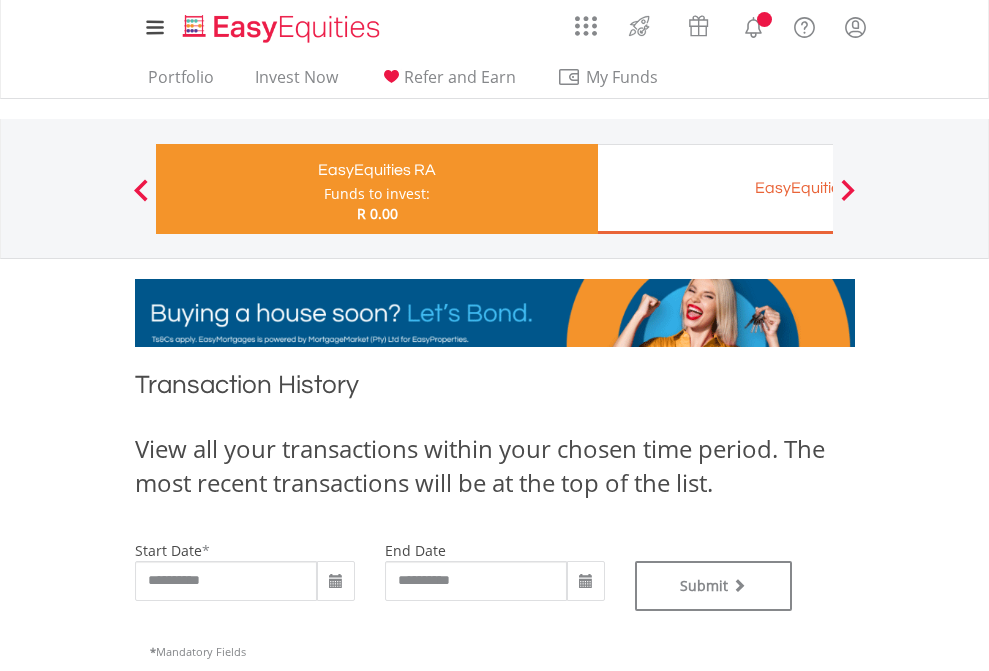 type on "**********" 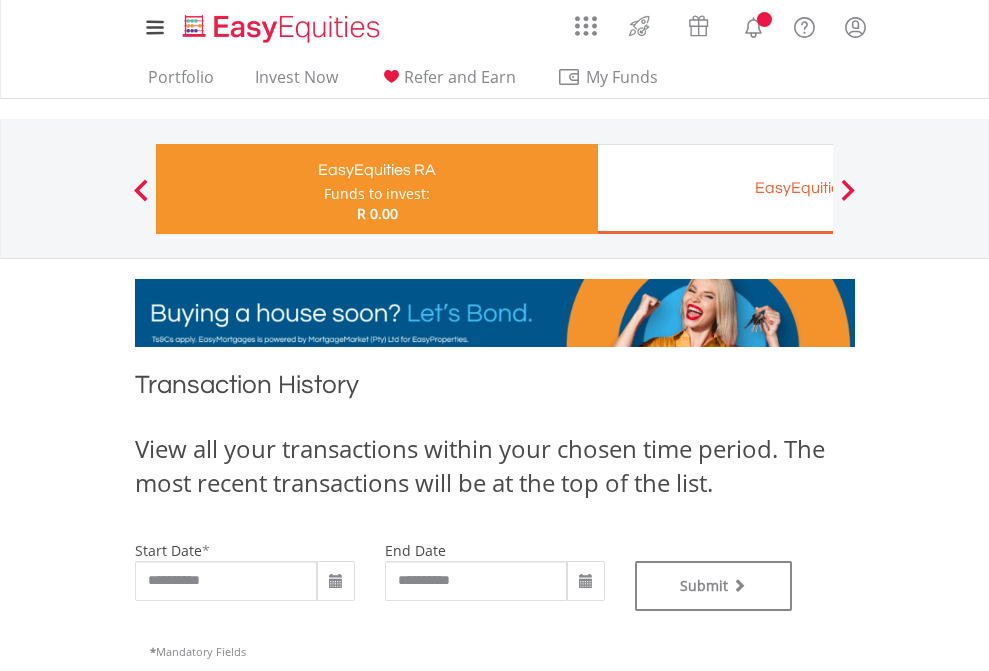 type on "**********" 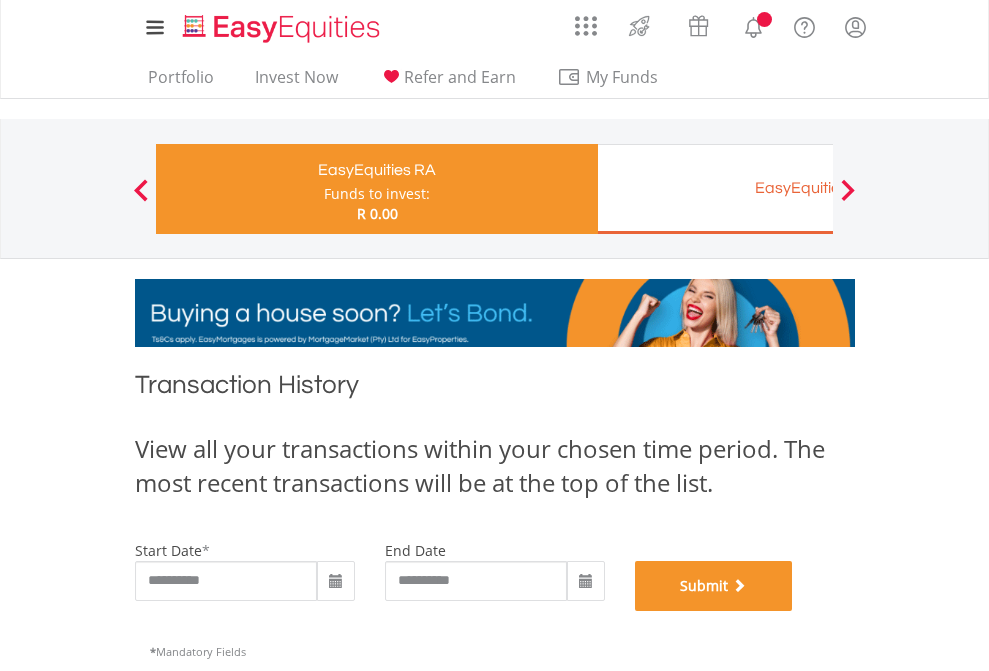 click on "Submit" at bounding box center (714, 586) 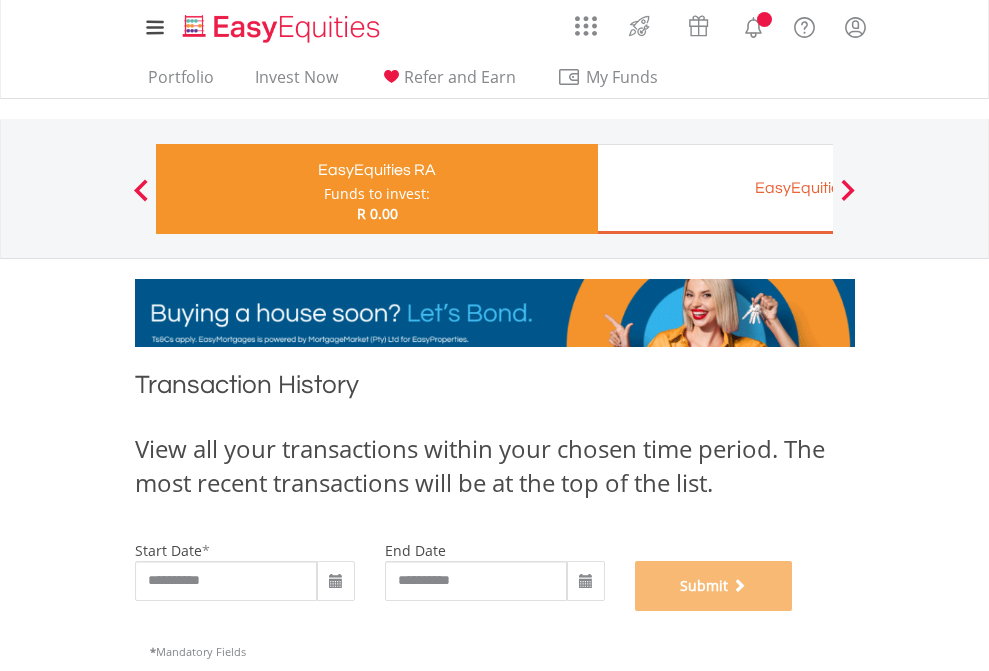 scroll, scrollTop: 811, scrollLeft: 0, axis: vertical 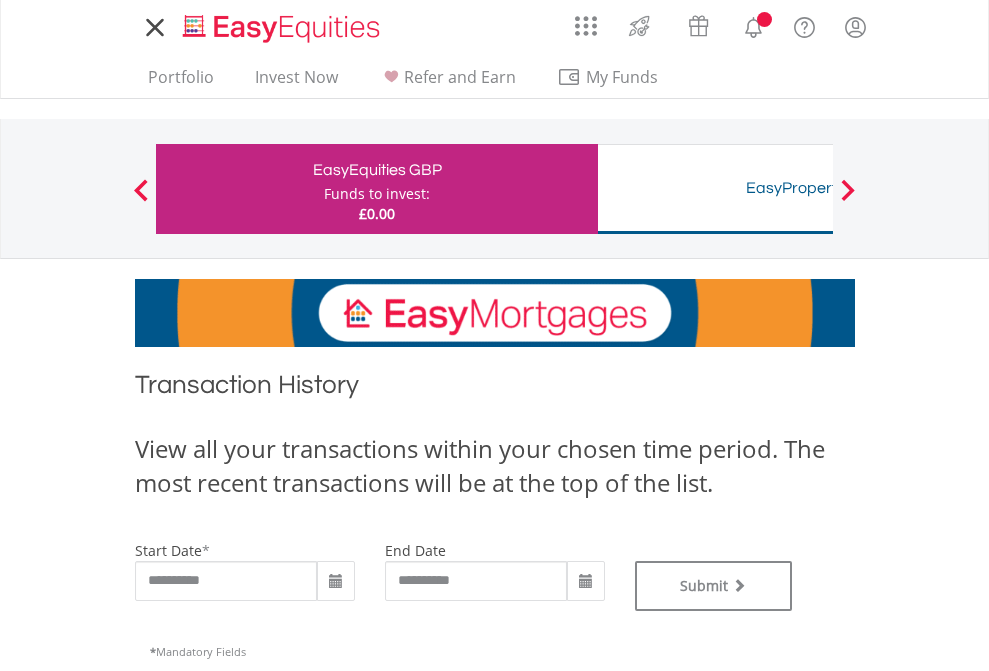 type on "**********" 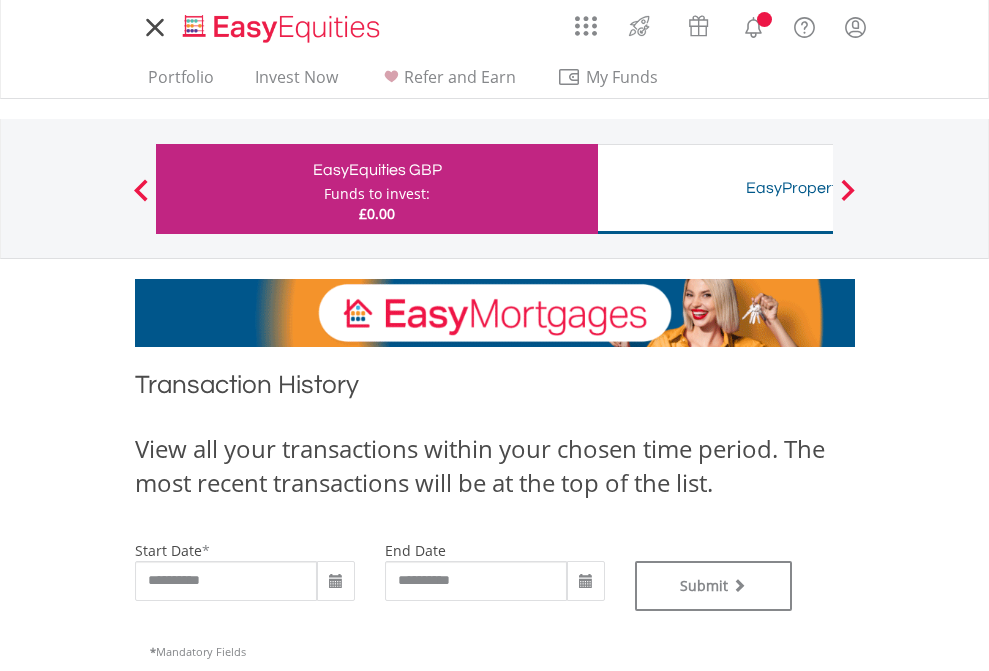 type on "**********" 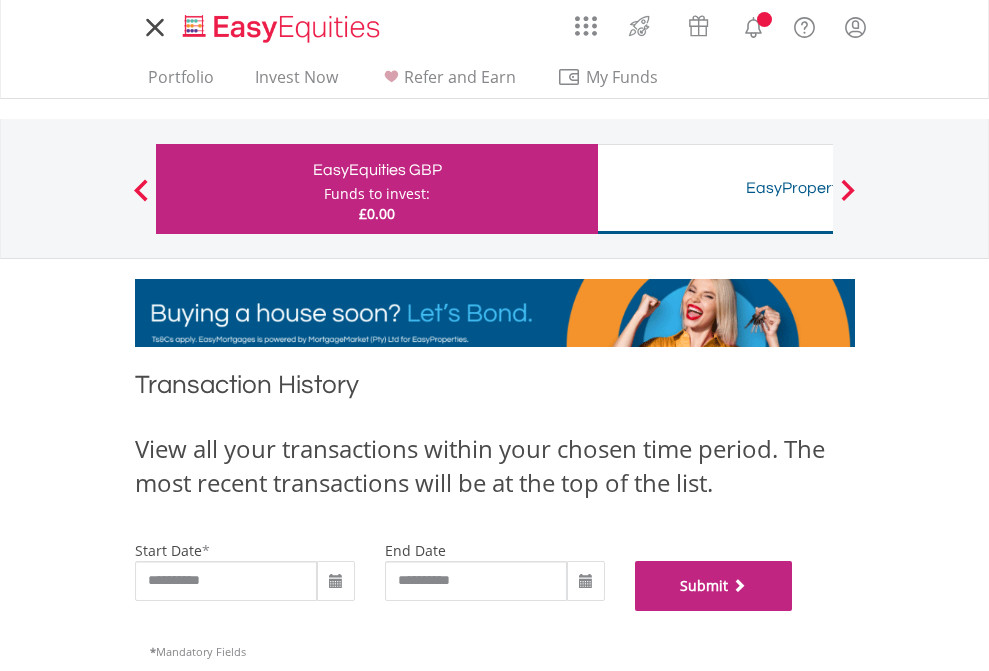 click on "Submit" at bounding box center (714, 586) 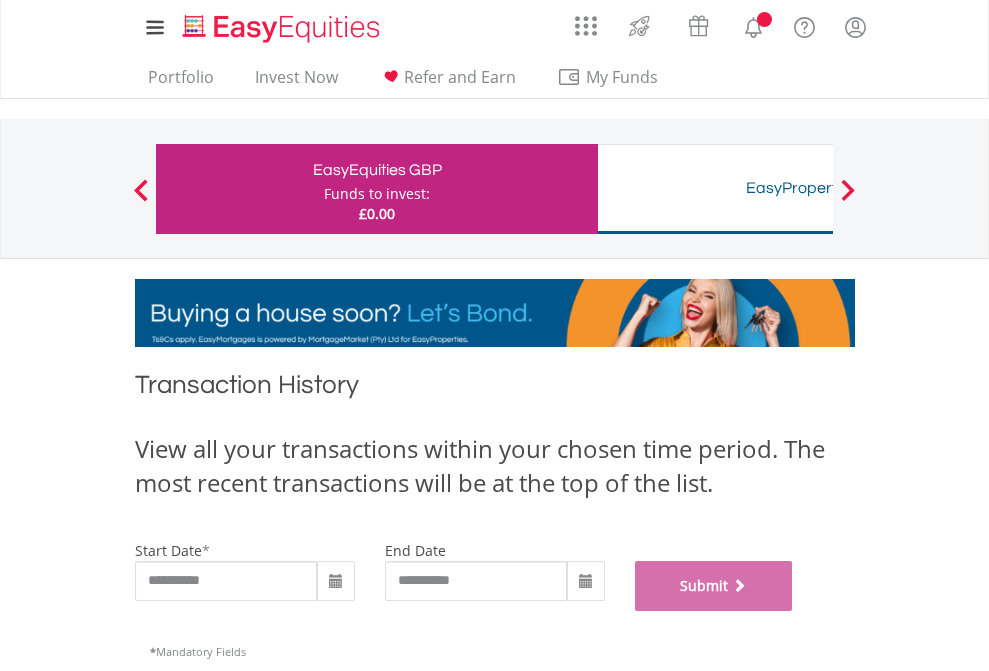 scroll, scrollTop: 811, scrollLeft: 0, axis: vertical 